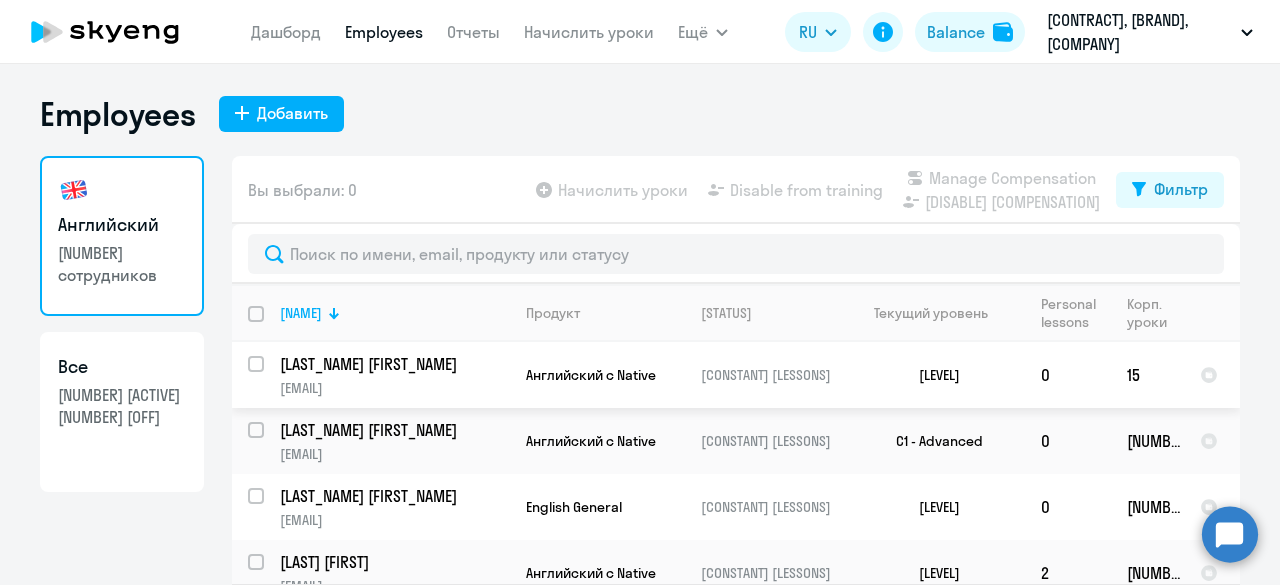 select on "[NUMBER]" 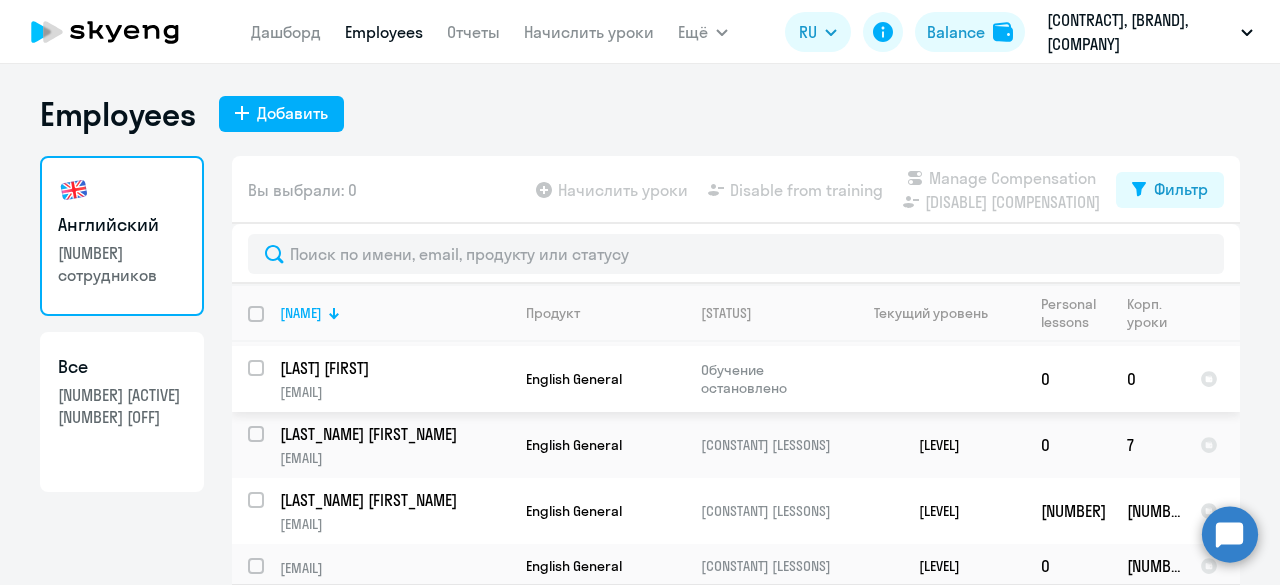 scroll, scrollTop: 664, scrollLeft: 0, axis: vertical 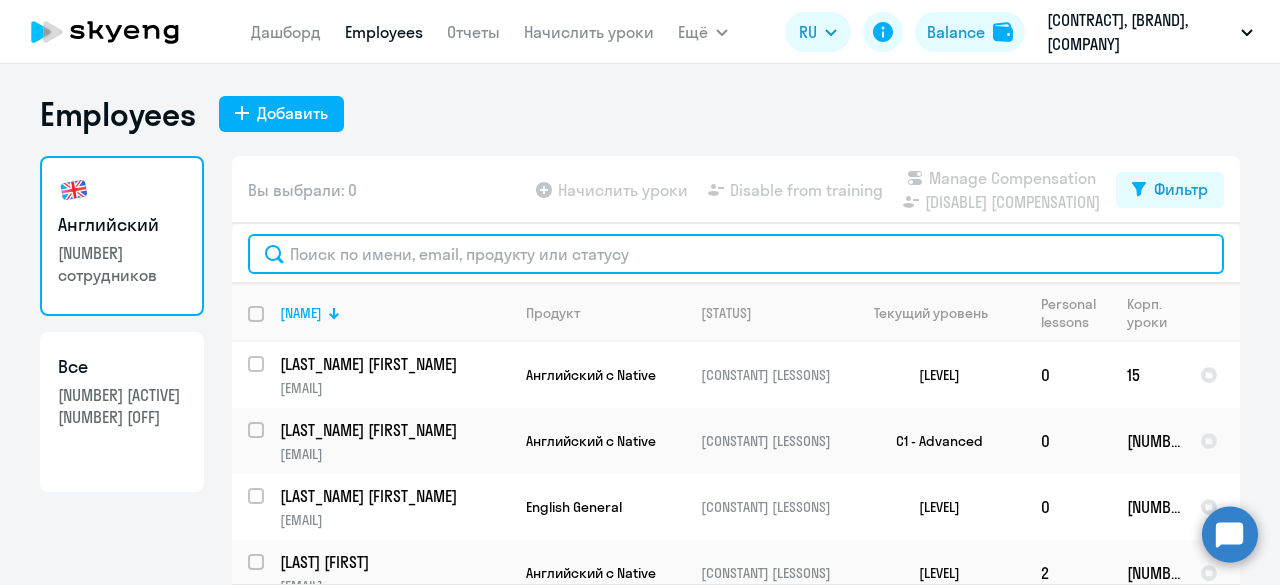 click 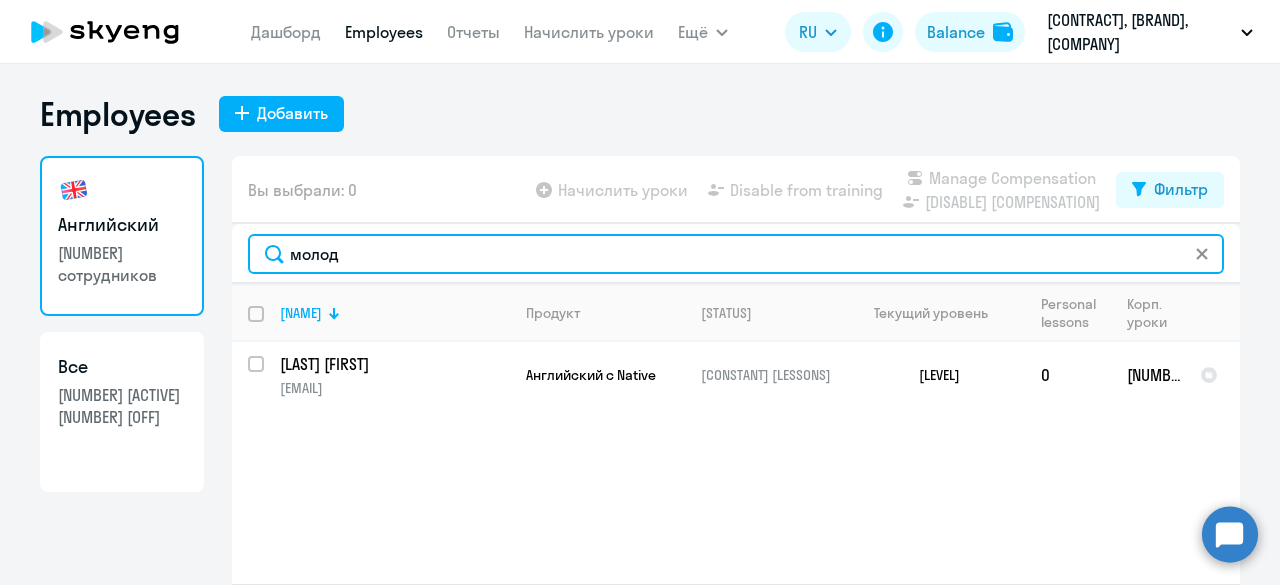 type on "молод" 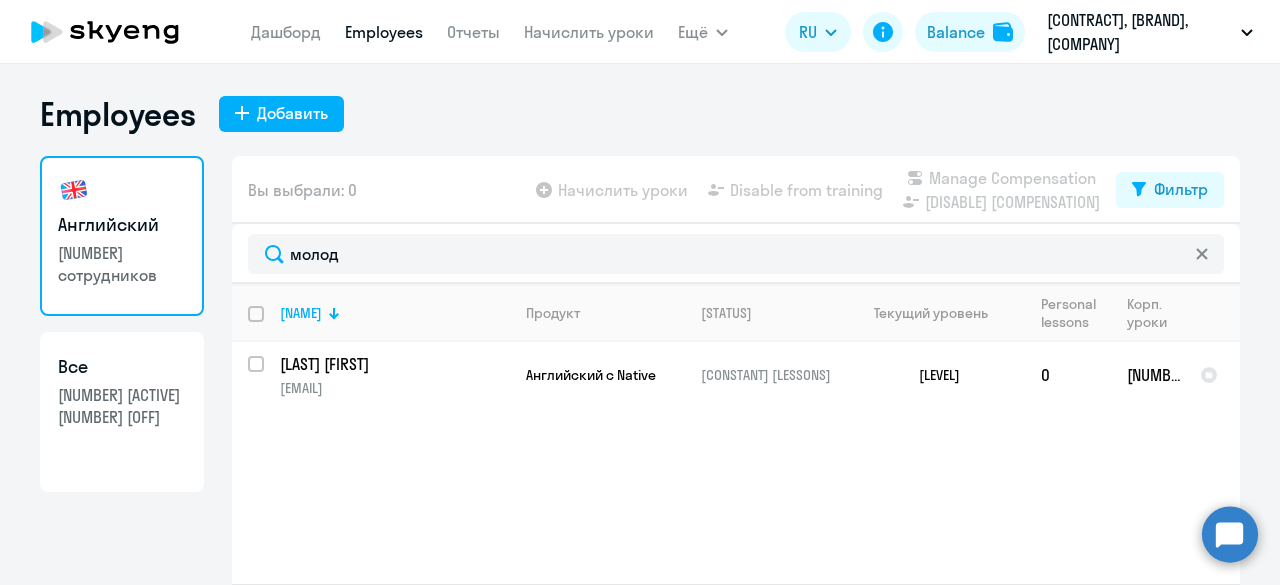 click on "Dashboard
Employees
Reports
Assign lessons" 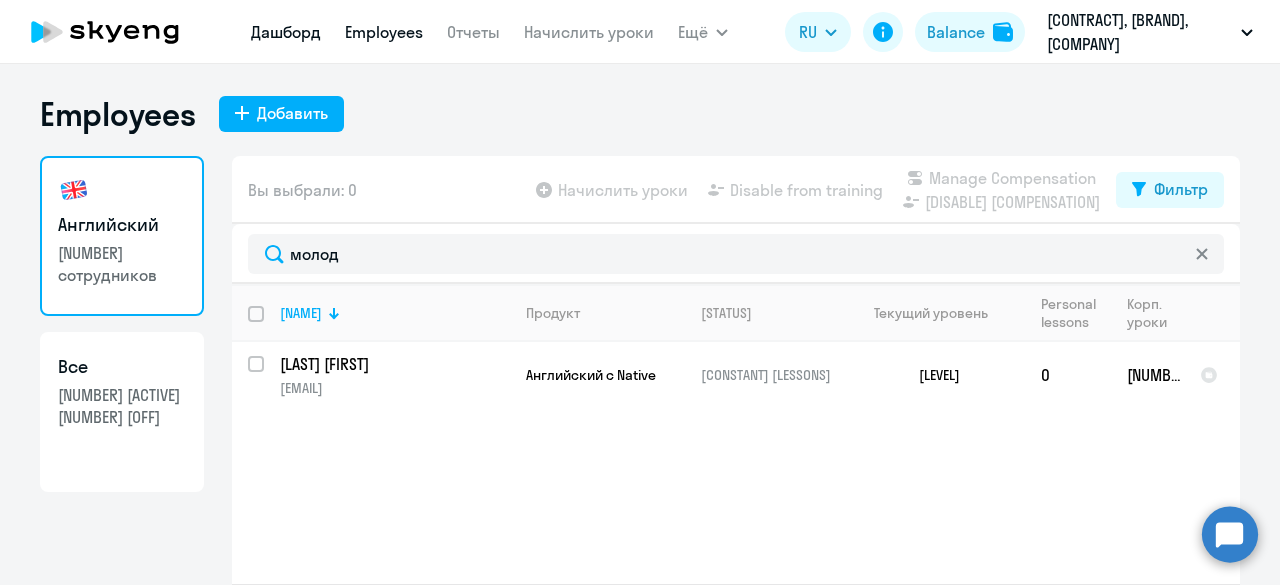 click on "Дашборд" at bounding box center [286, 32] 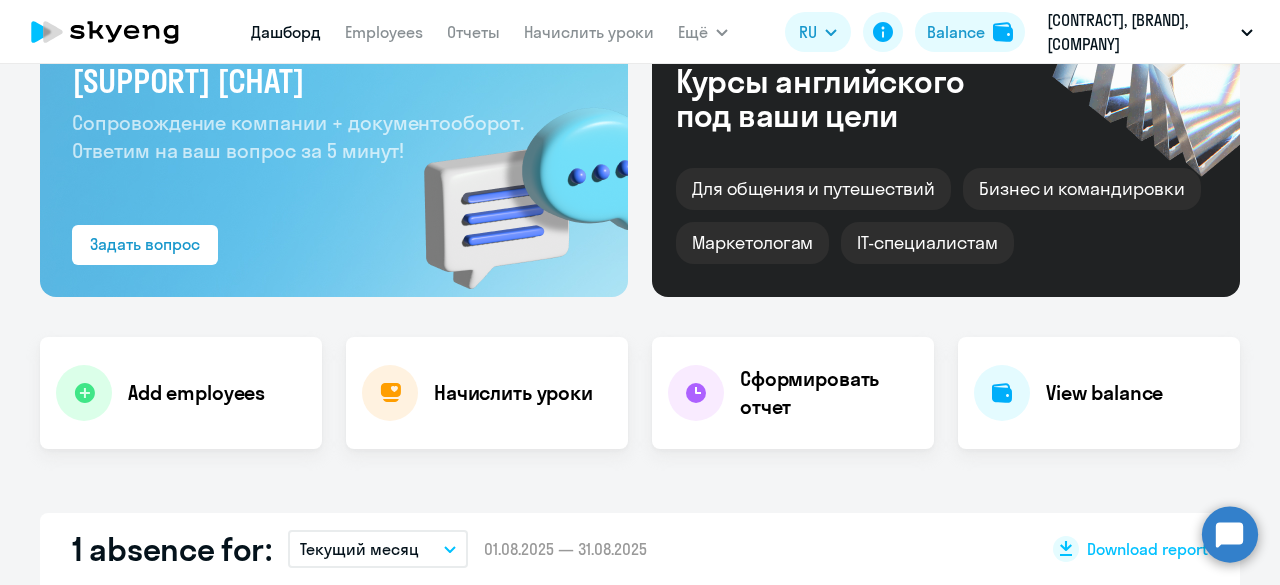 scroll, scrollTop: 221, scrollLeft: 0, axis: vertical 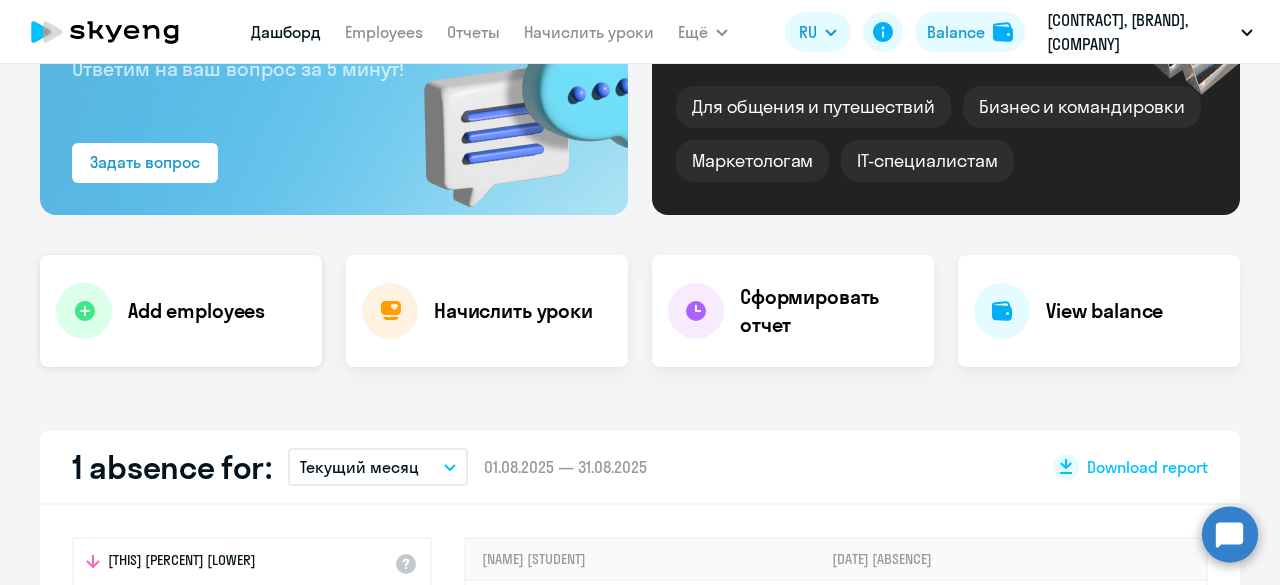 click on "Add employees" 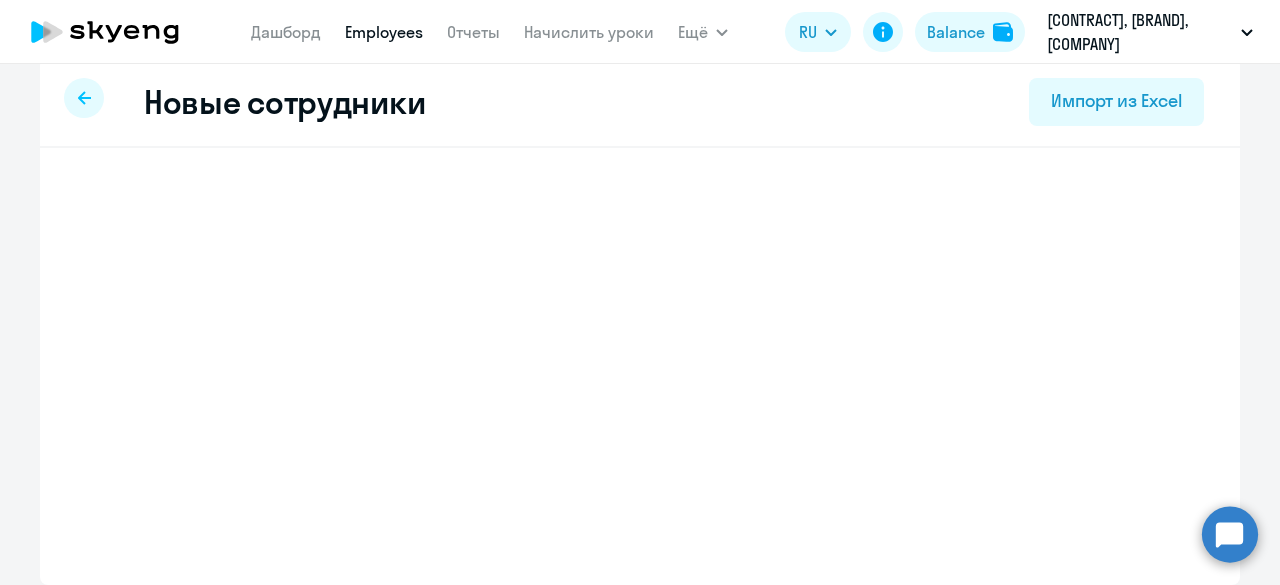 scroll, scrollTop: 21, scrollLeft: 0, axis: vertical 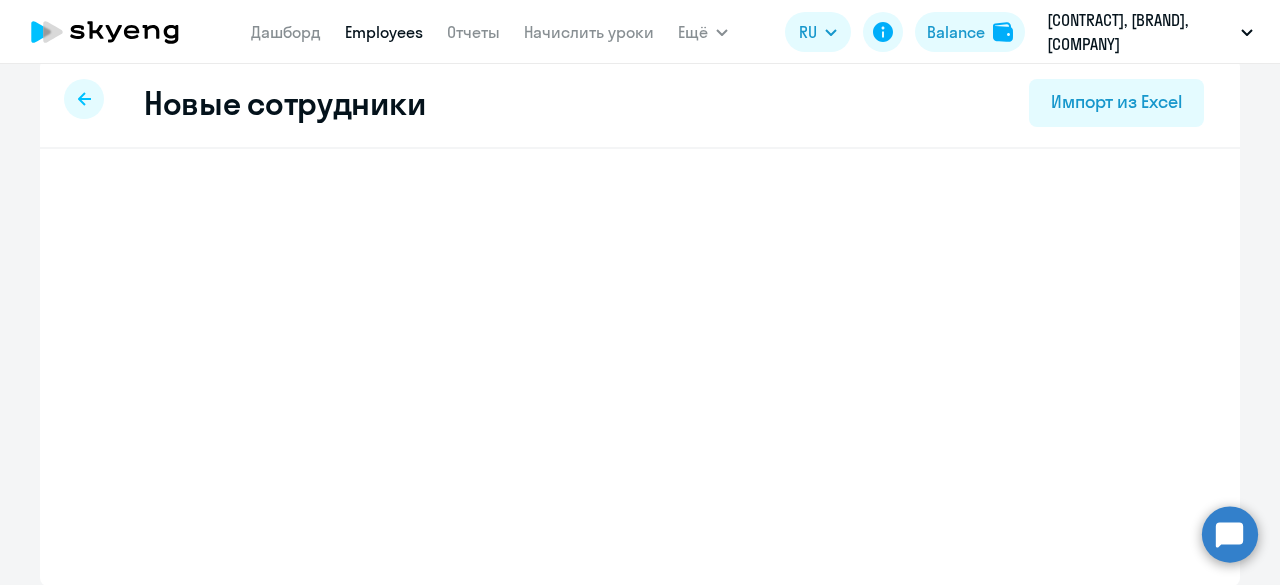 select on "[LANGUAGE] [LEVEL]" 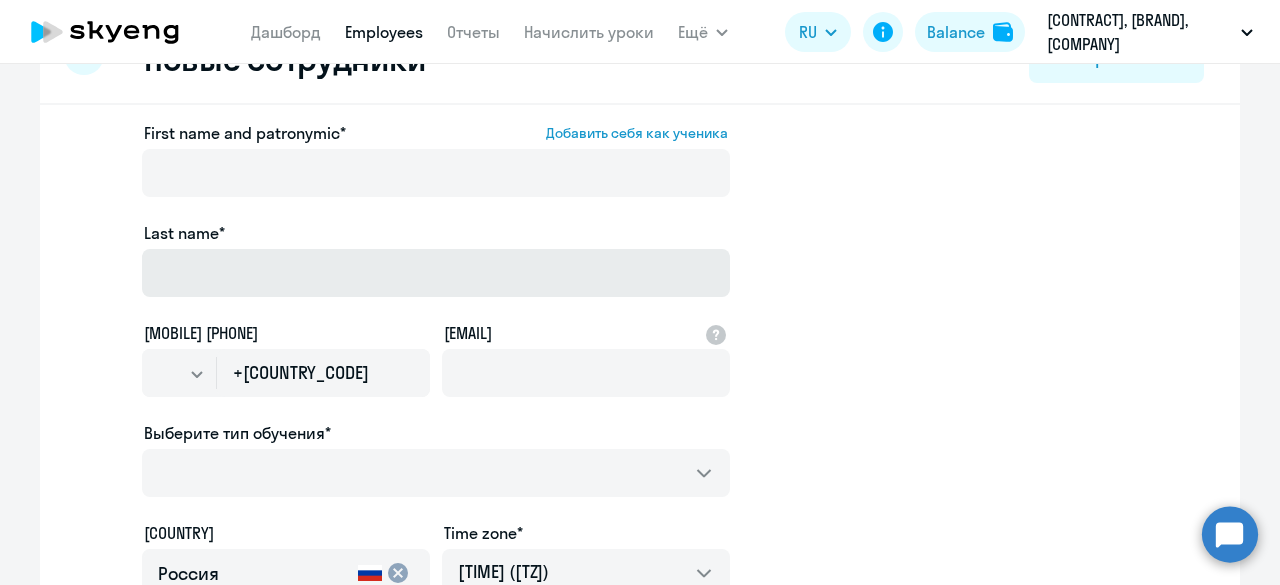 scroll, scrollTop: 67, scrollLeft: 0, axis: vertical 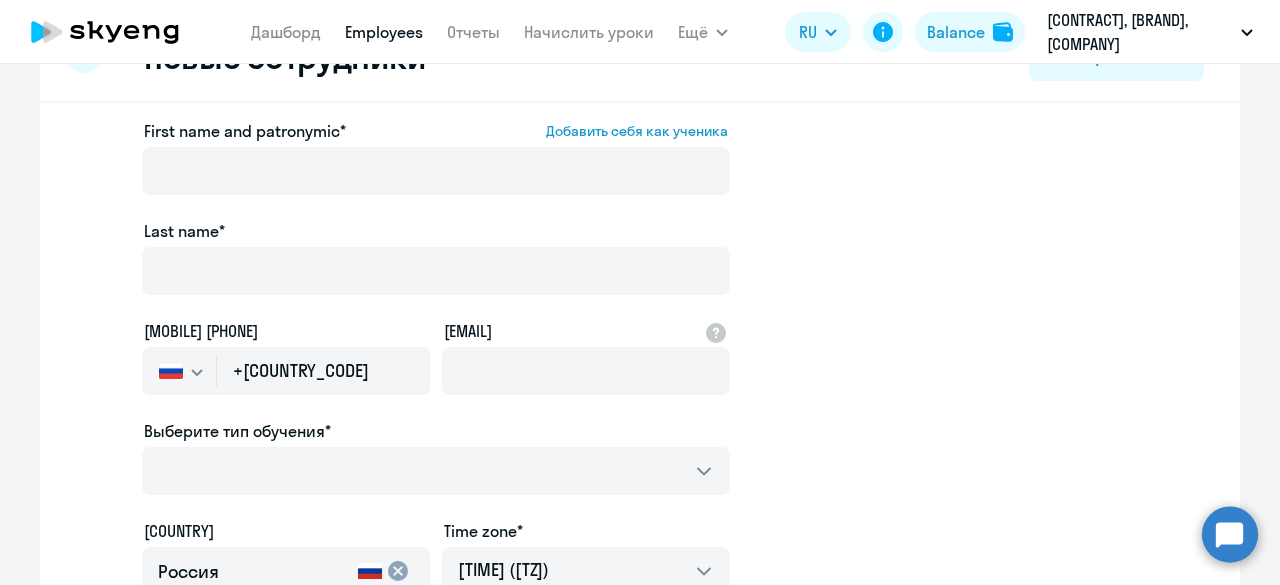 click 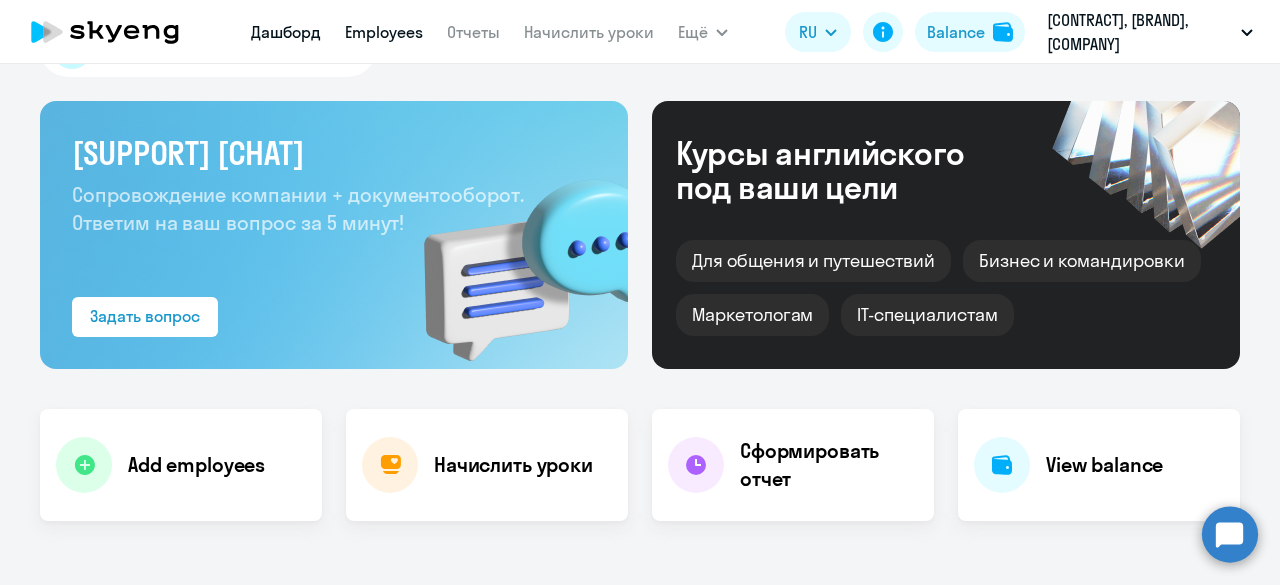 click on "Employees" at bounding box center [384, 32] 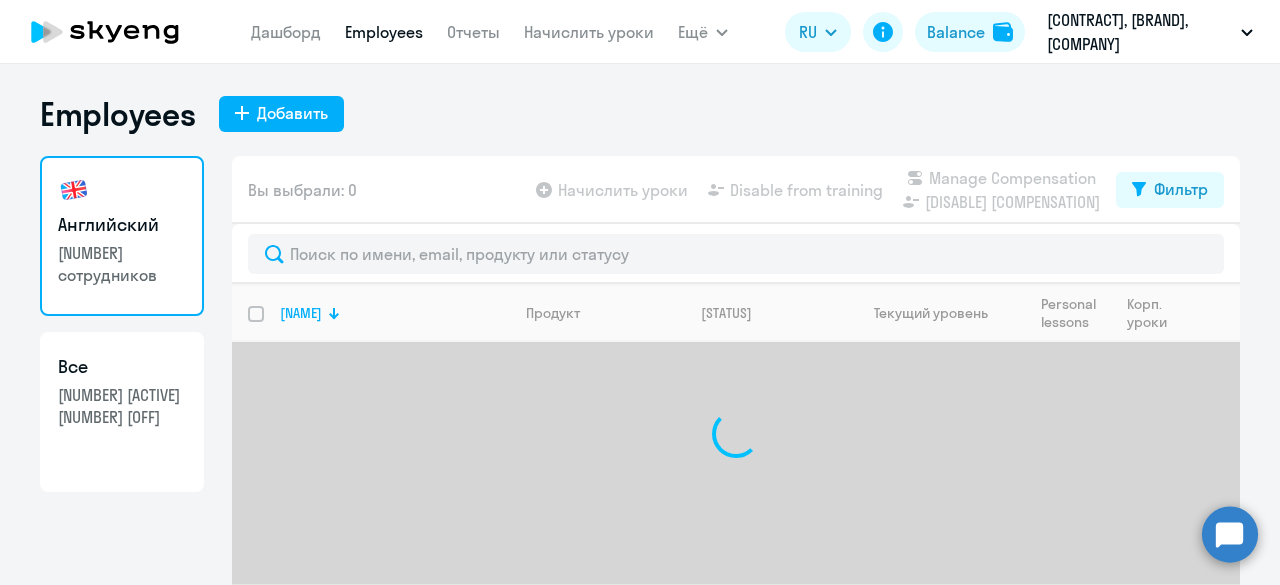 scroll, scrollTop: 54, scrollLeft: 0, axis: vertical 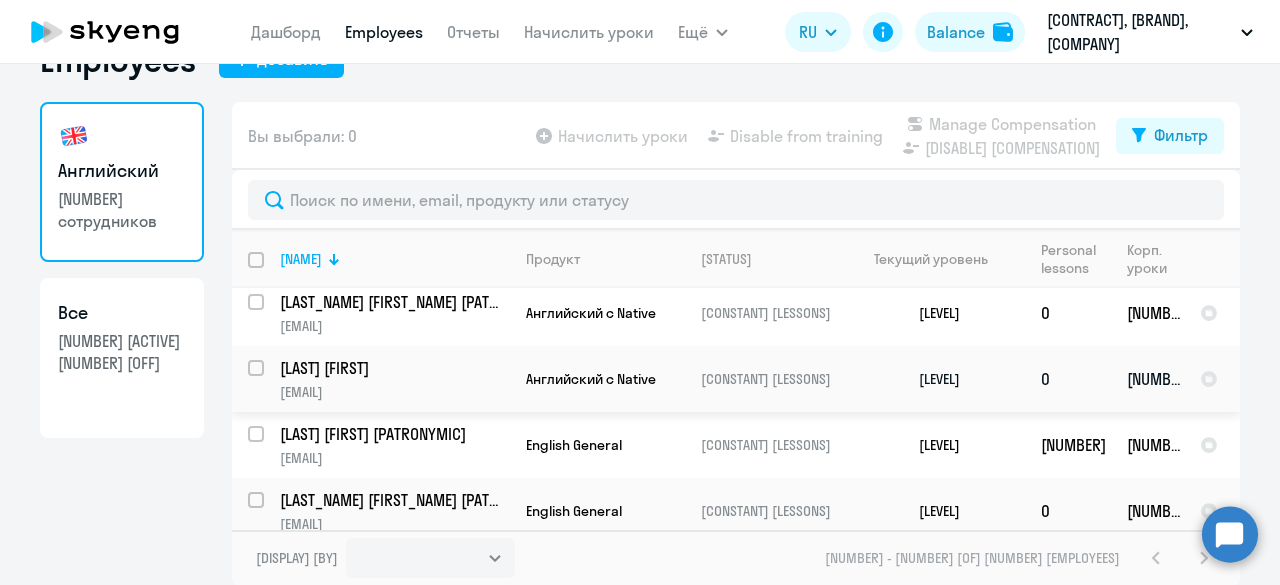 click at bounding box center [268, 380] 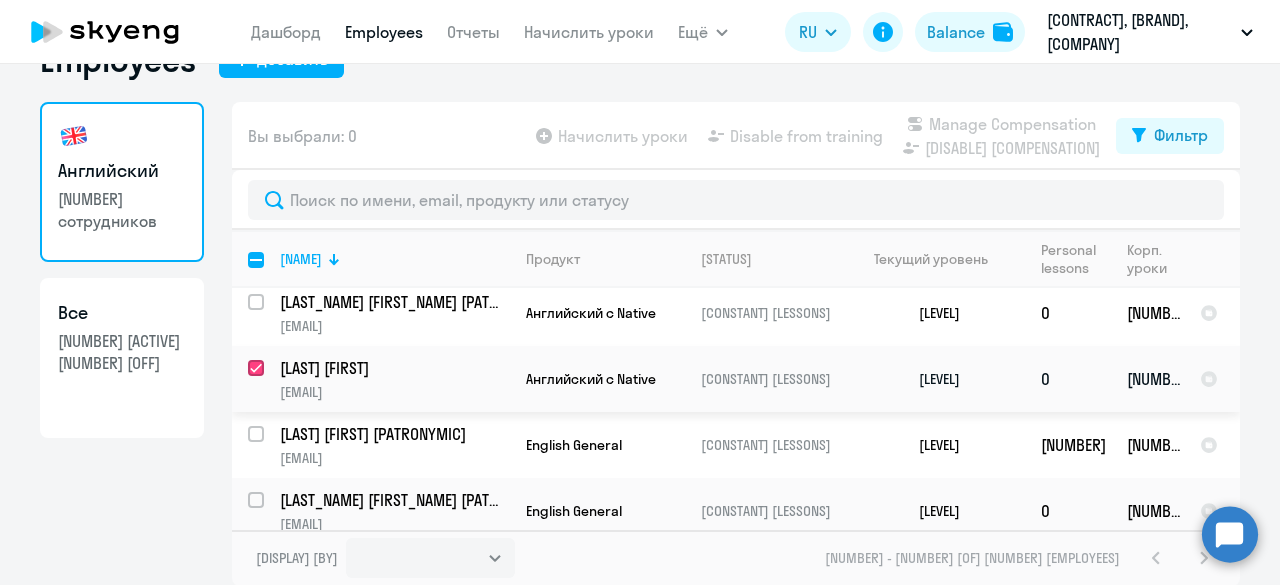 checkbox on "true" 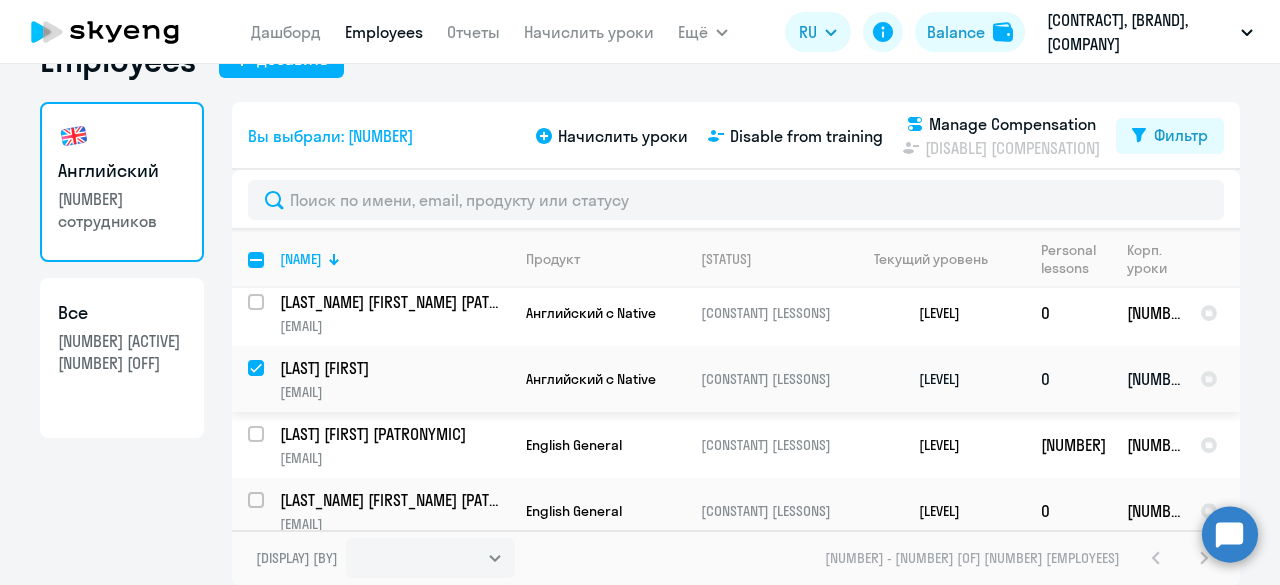click on "[LAST] [FIRST]" 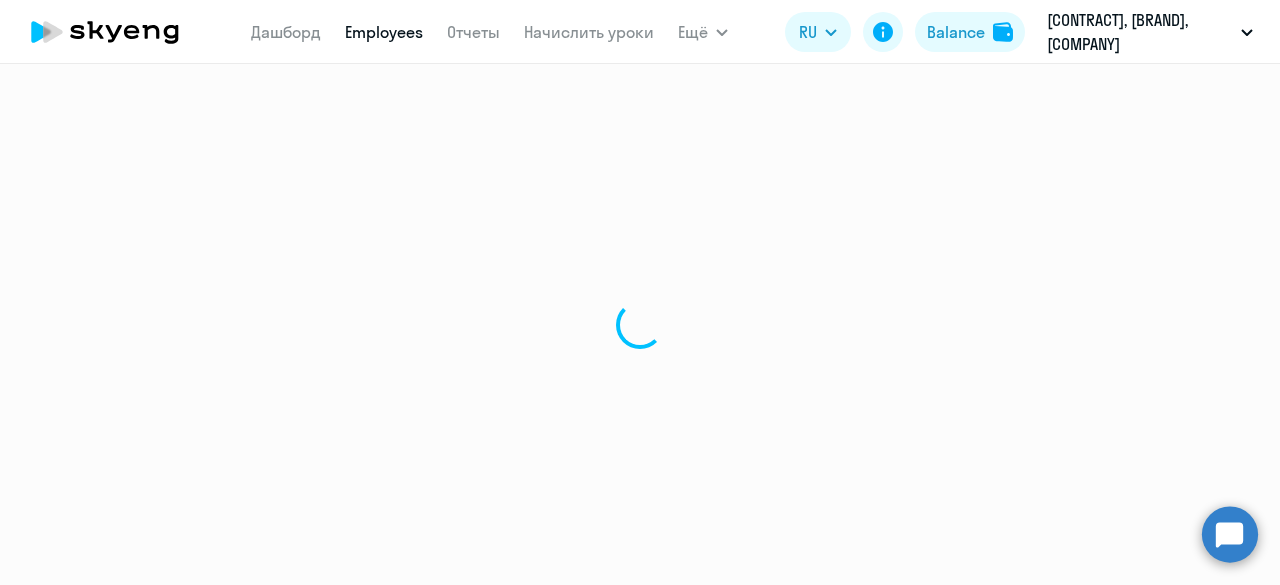 scroll, scrollTop: 0, scrollLeft: 0, axis: both 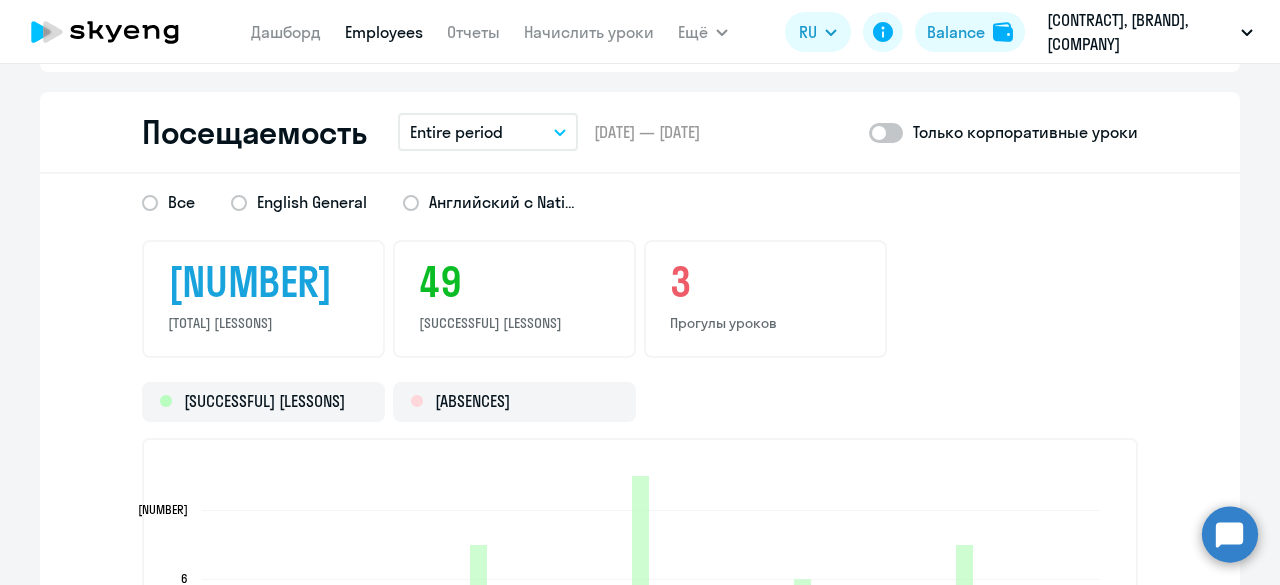 click on "Отчеты" at bounding box center (473, 32) 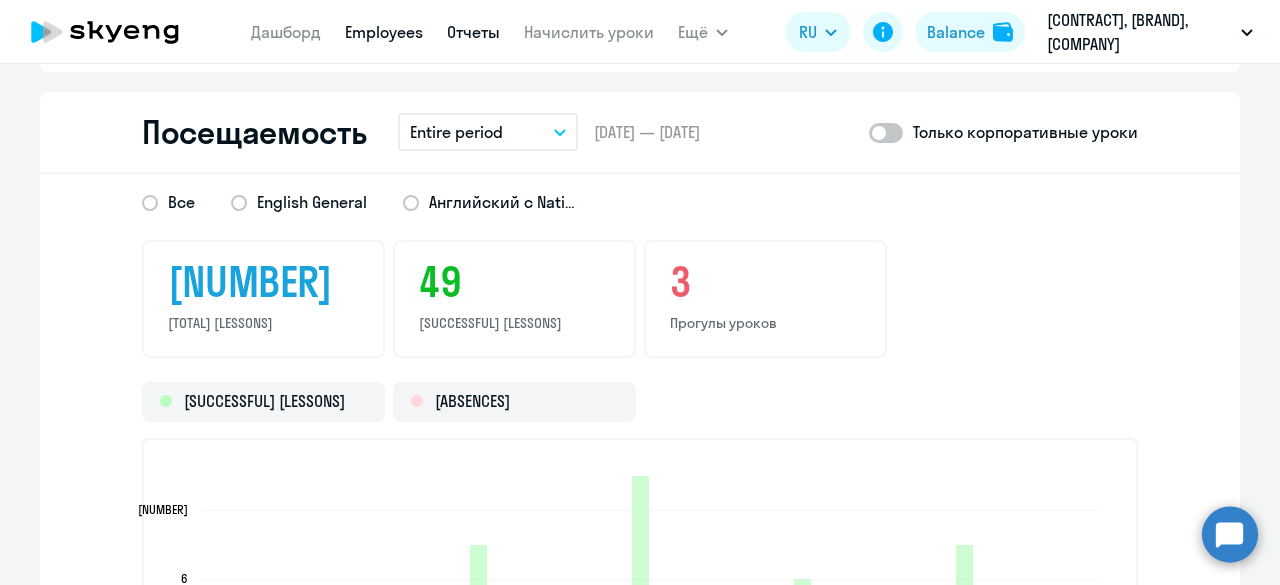 click on "Отчеты" at bounding box center [473, 32] 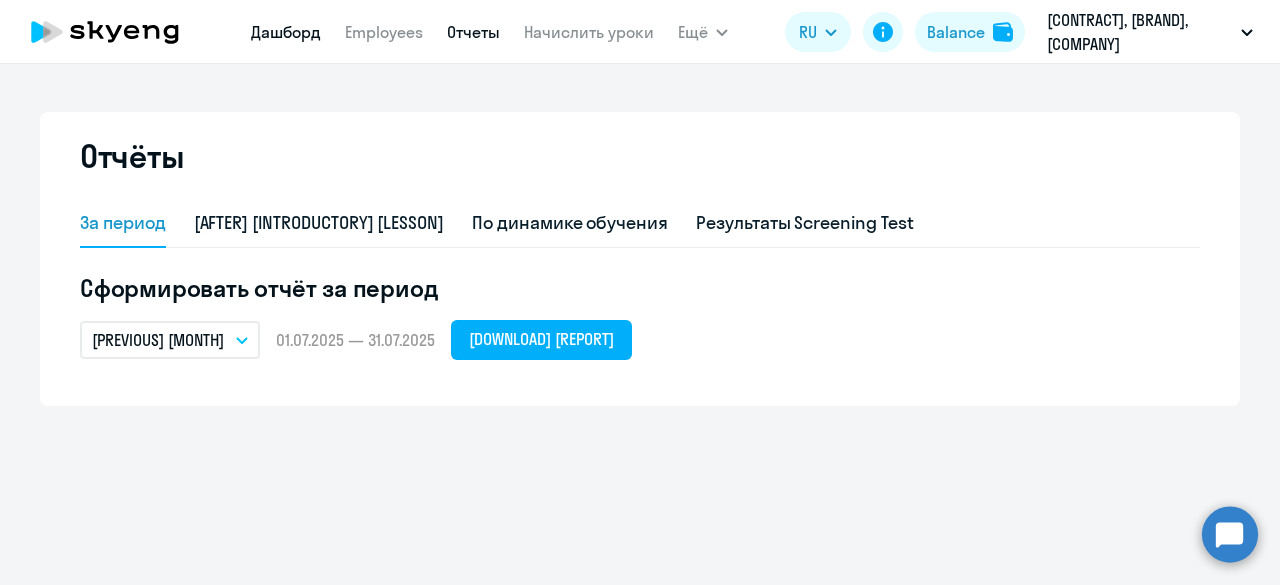 click on "Дашборд" at bounding box center (286, 32) 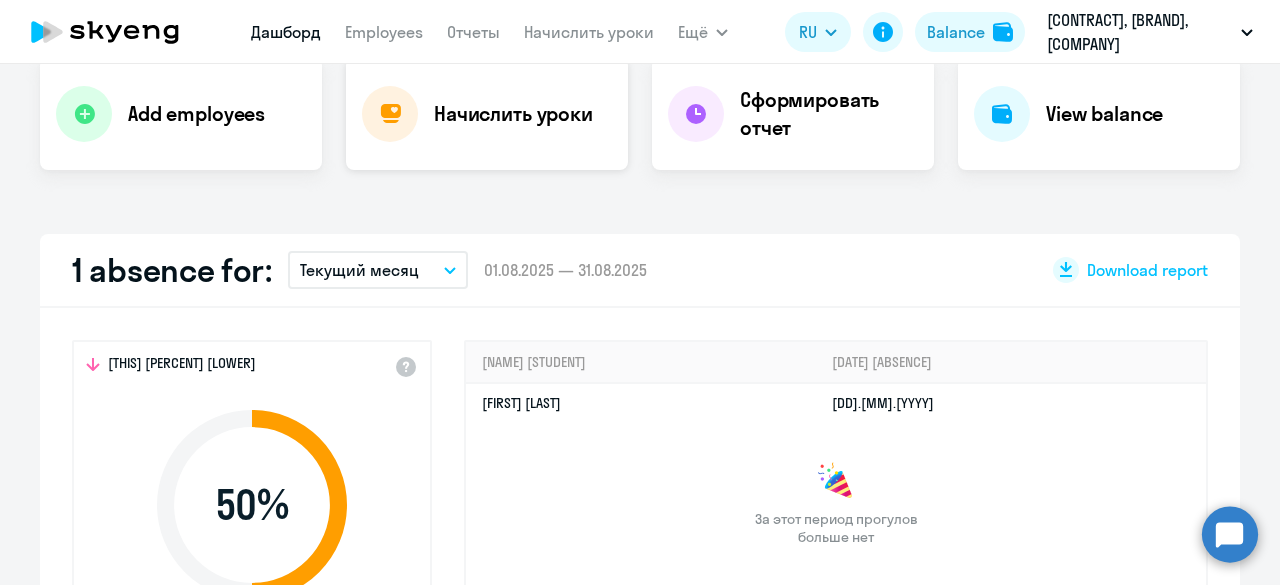scroll, scrollTop: 419, scrollLeft: 0, axis: vertical 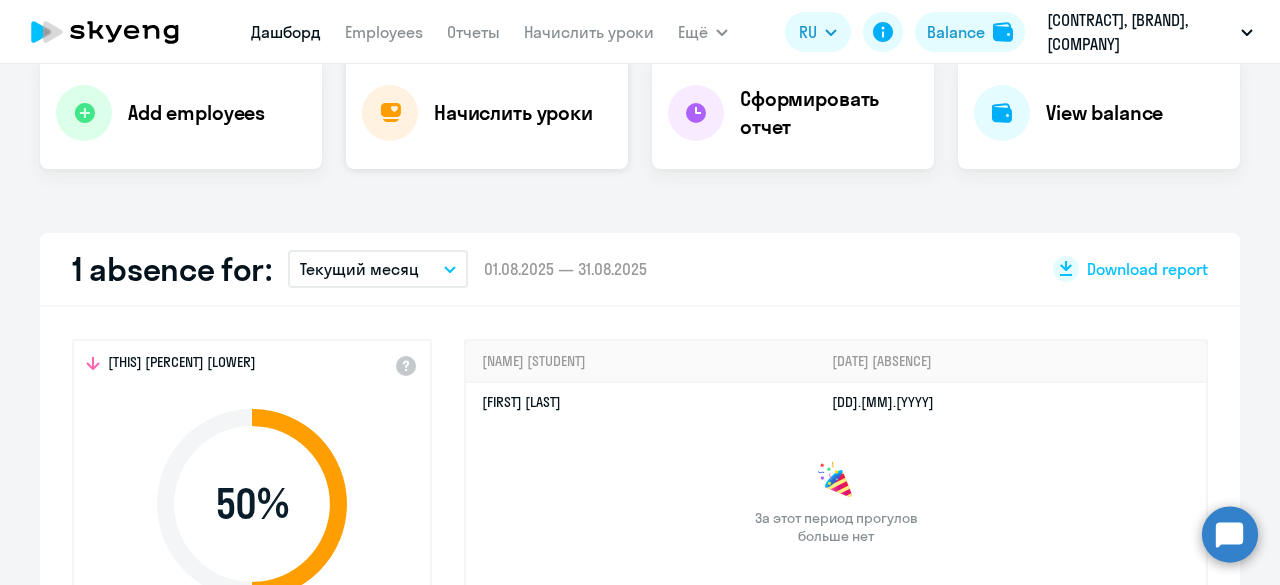 select on "[NUMBER]" 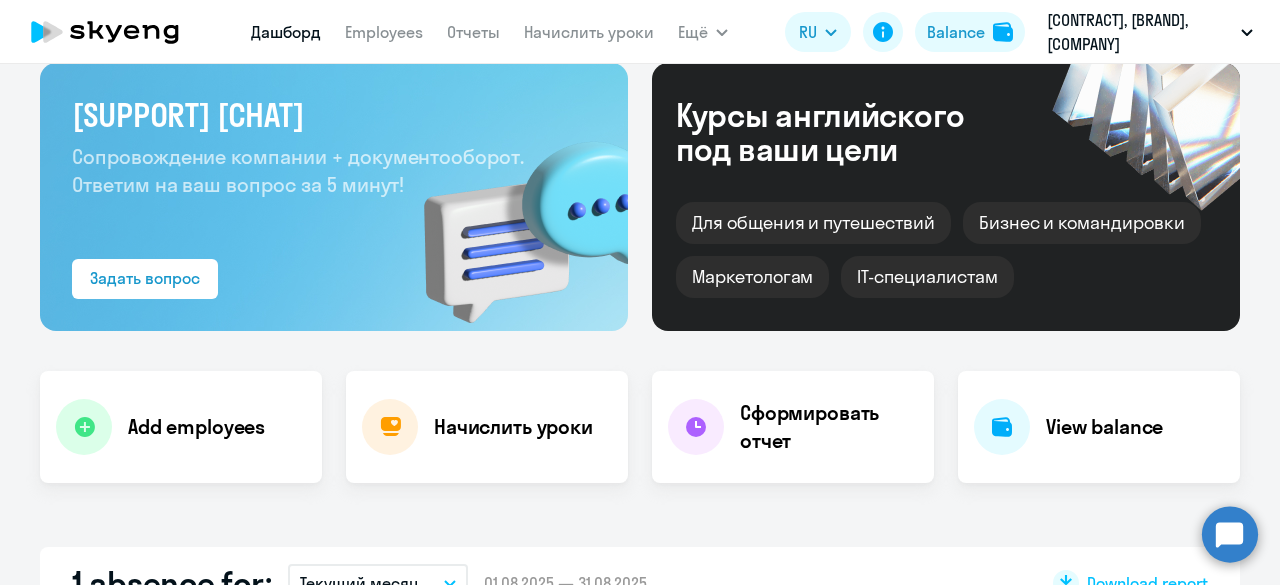 scroll, scrollTop: 0, scrollLeft: 0, axis: both 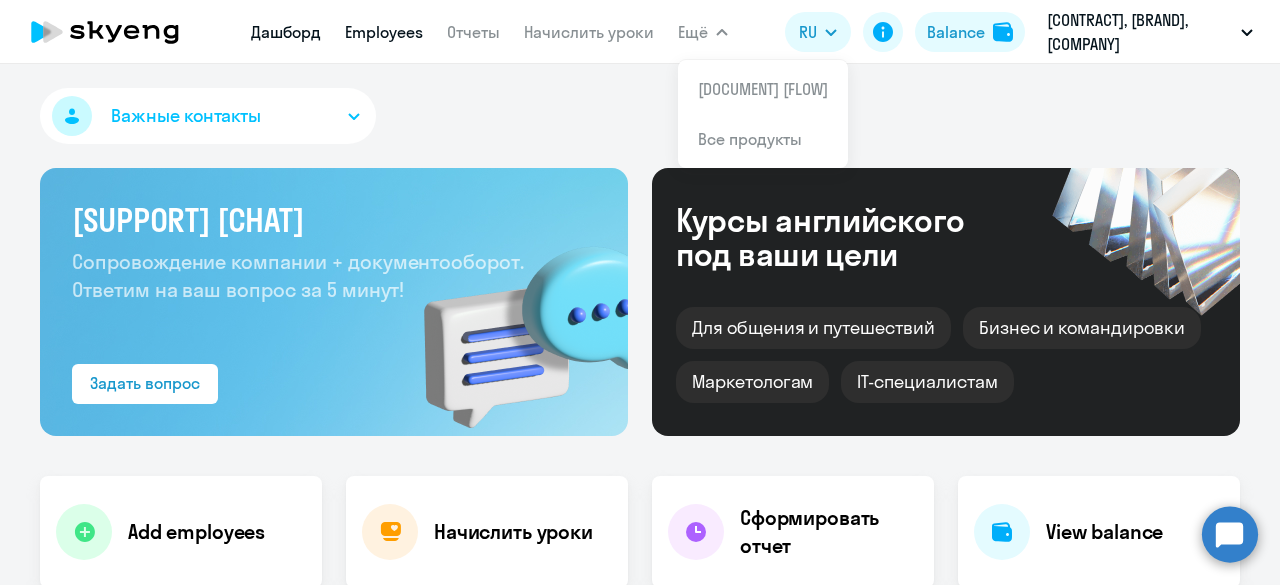 click on "Employees" at bounding box center [384, 32] 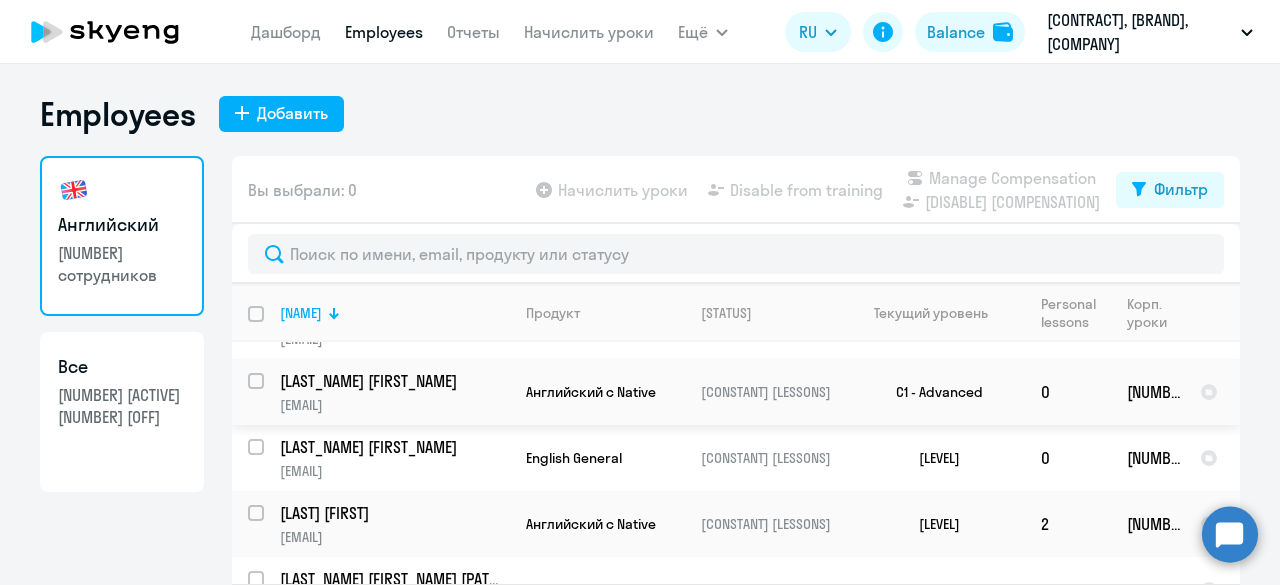 scroll, scrollTop: 50, scrollLeft: 0, axis: vertical 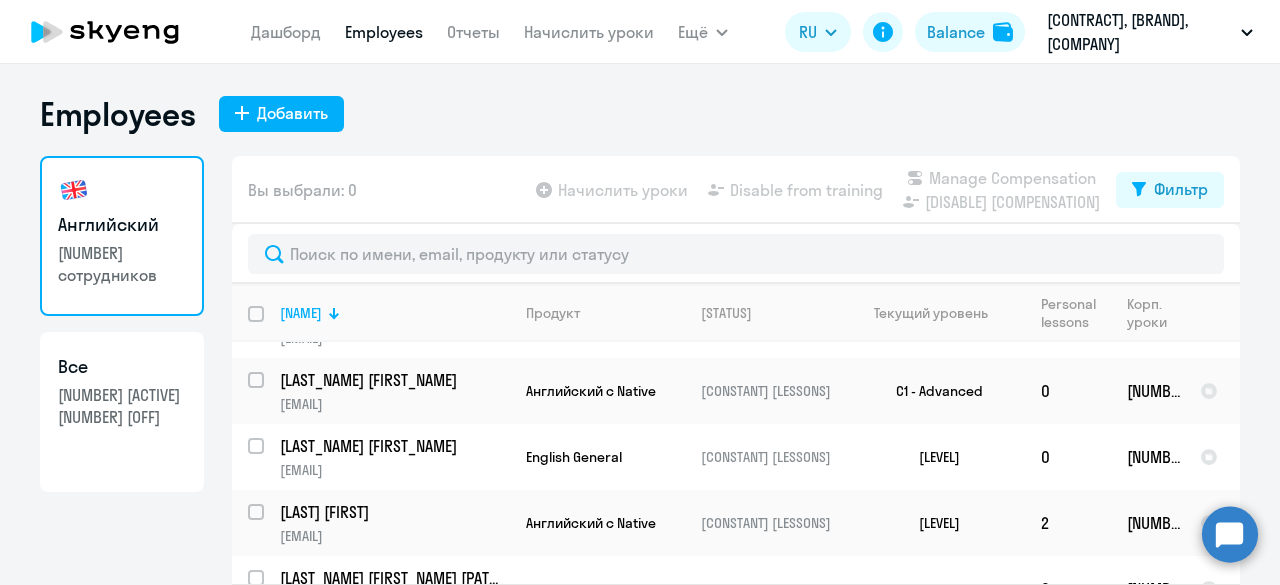 click on "[NUMBER] [ACTIVE]" 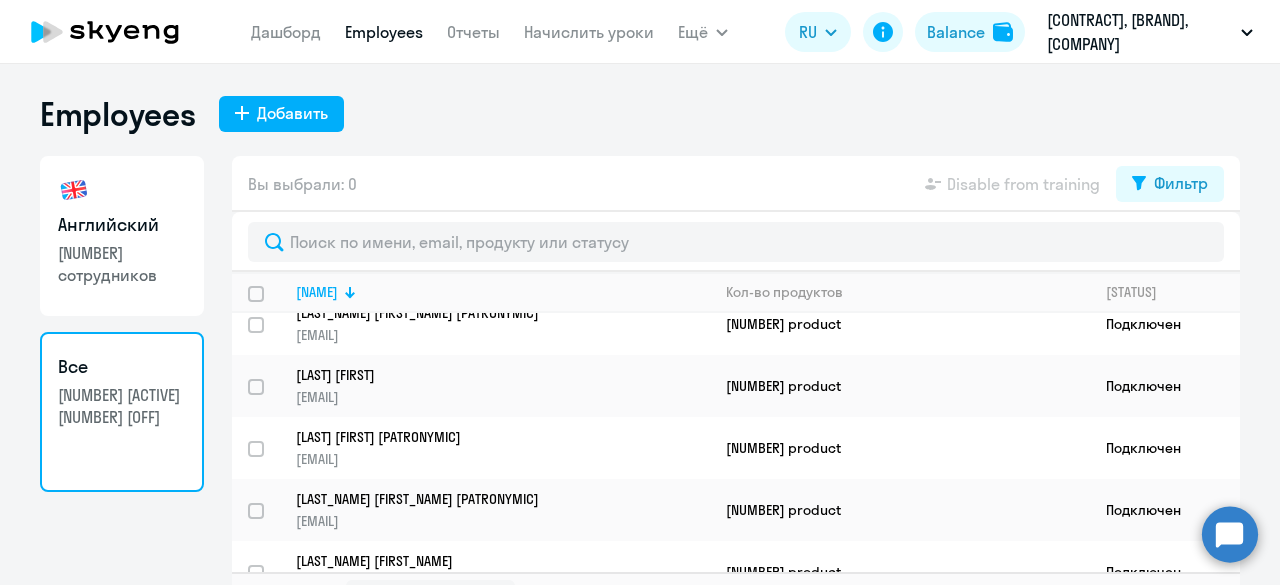 scroll, scrollTop: 572, scrollLeft: 0, axis: vertical 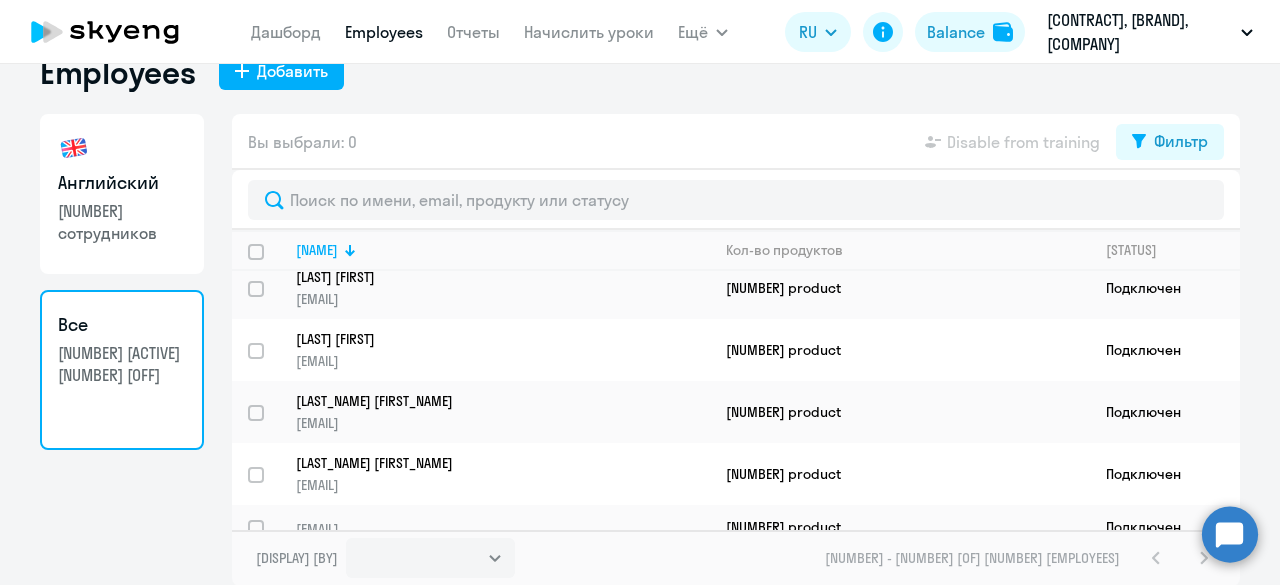 click on "[NUMBER] - [NUMBER] [OF] [NUMBER] [EMPLOYEES]" 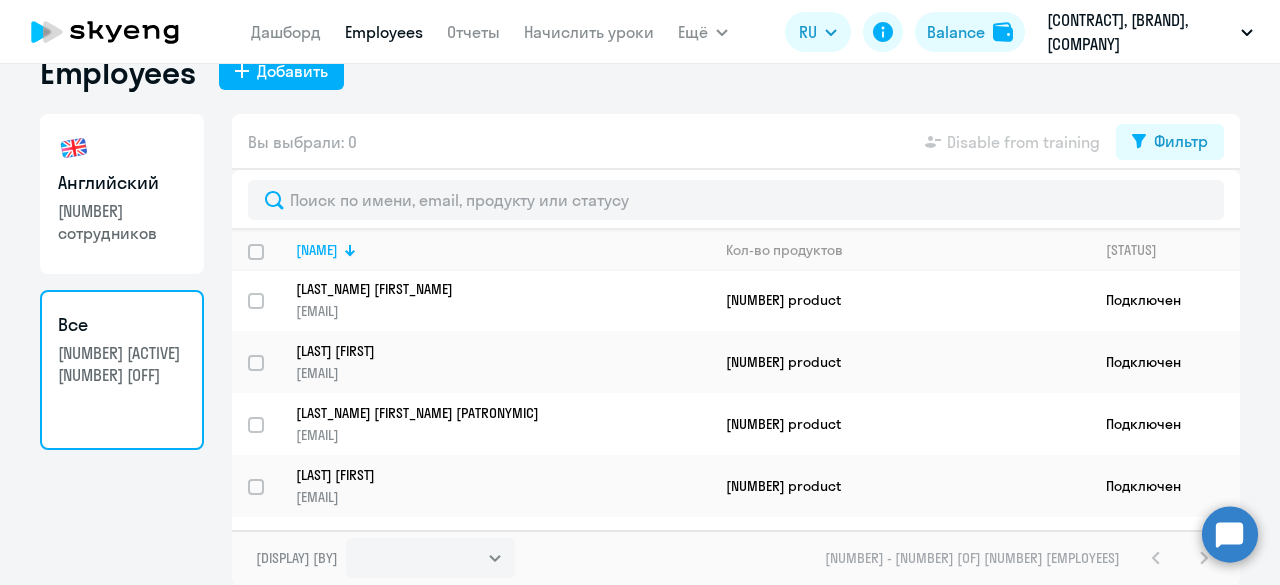 scroll, scrollTop: 0, scrollLeft: 0, axis: both 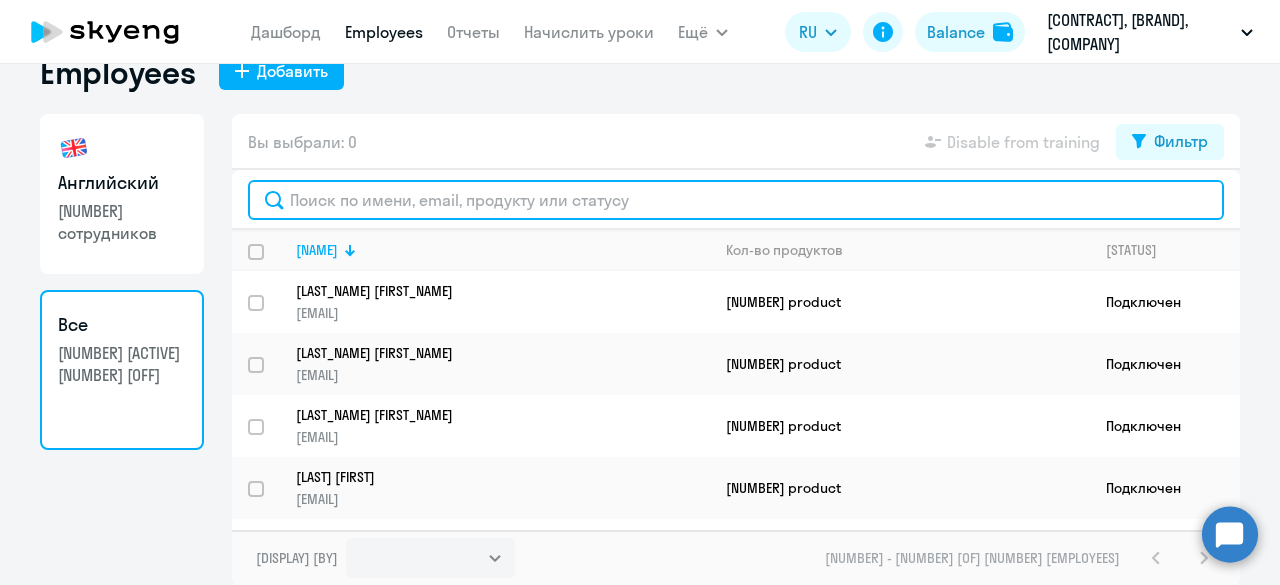 click 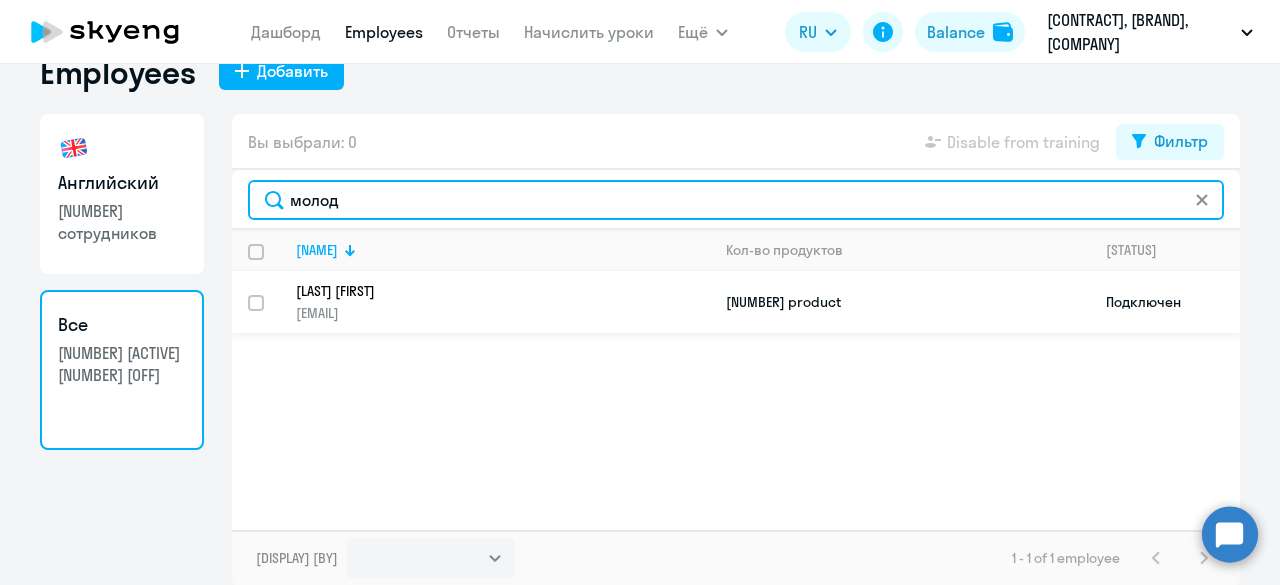 type on "молод" 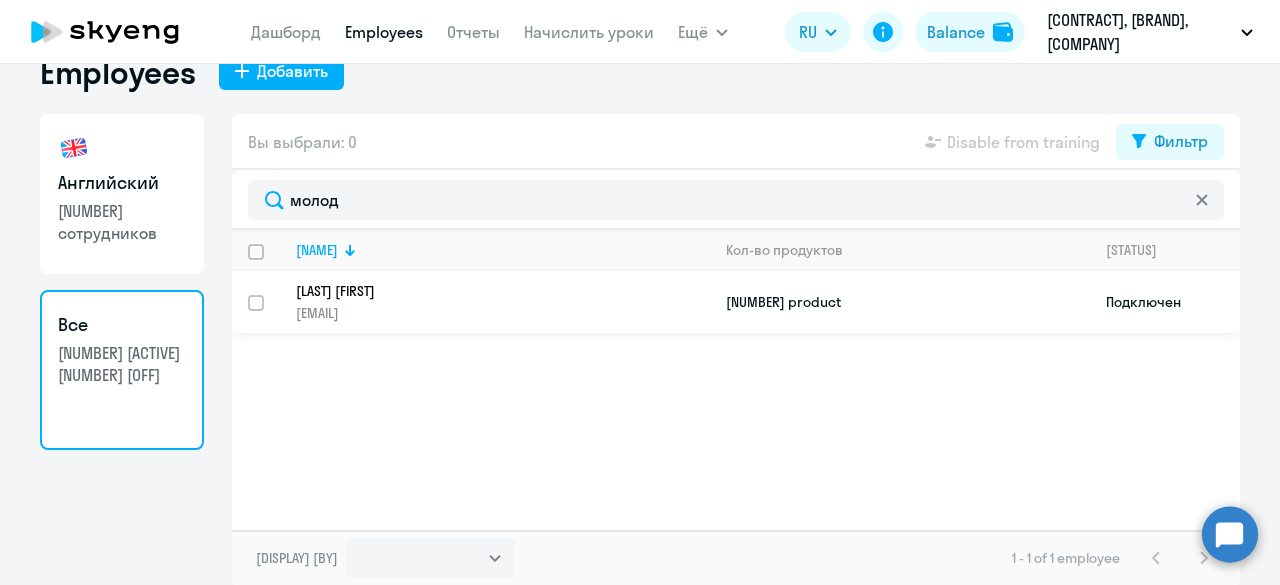 click at bounding box center (268, 315) 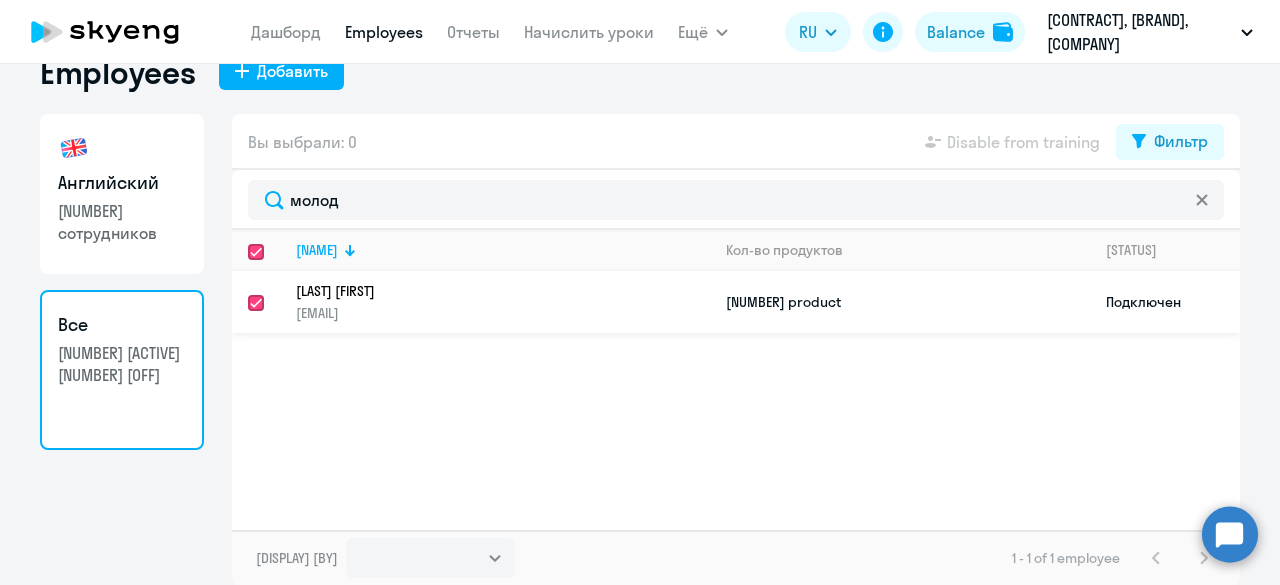 checkbox on "true" 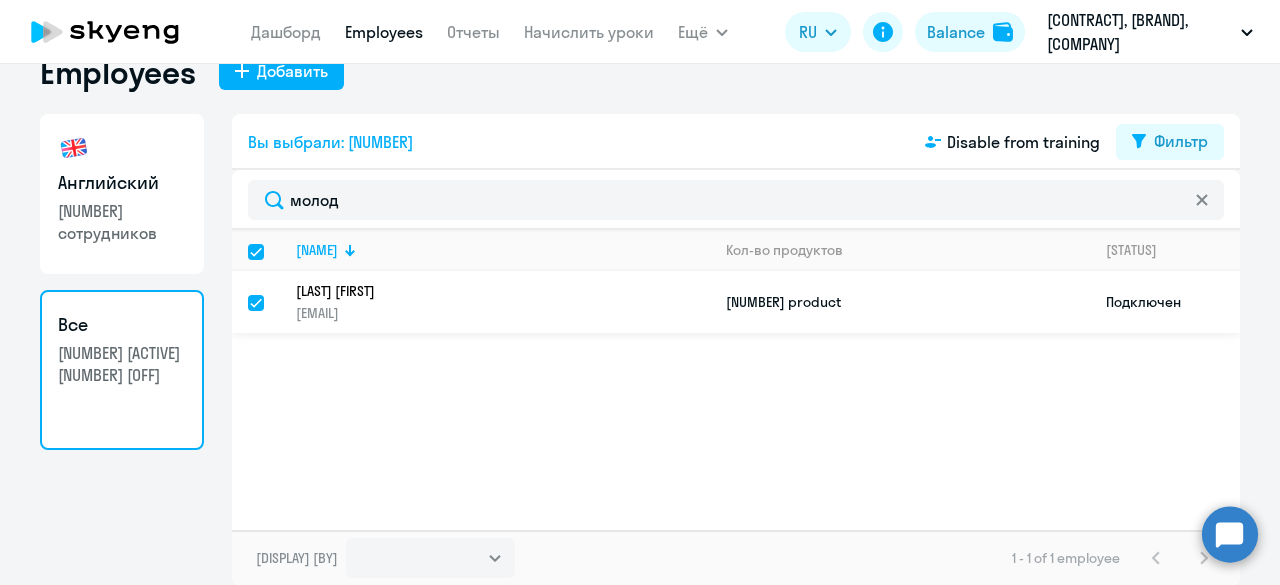 click on "Подключен" 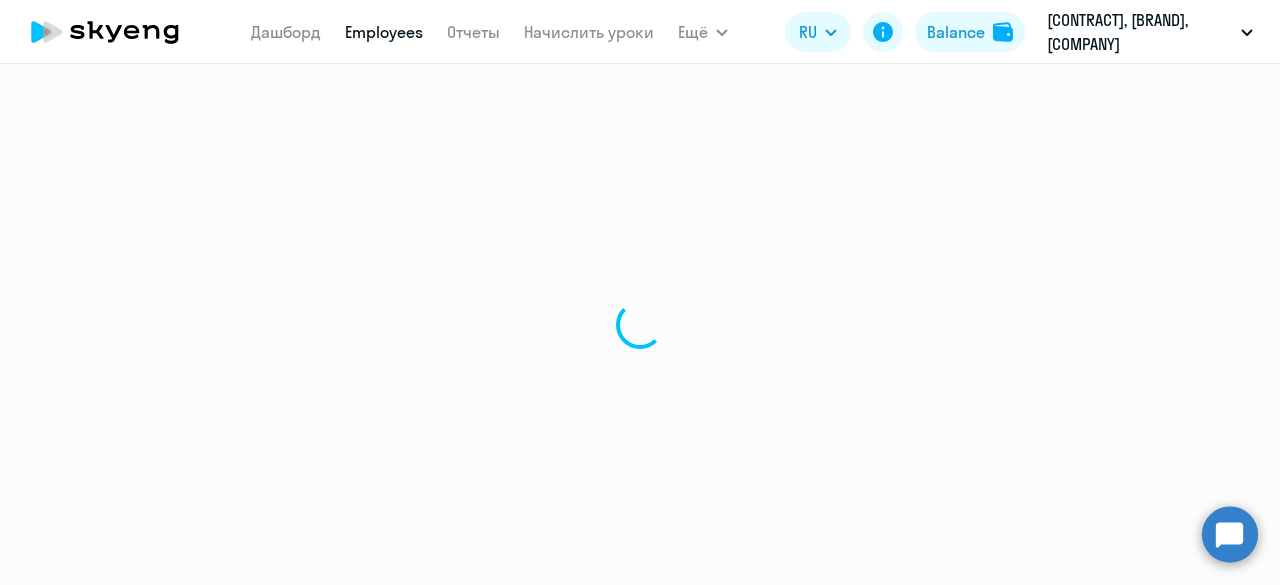 select on "english" 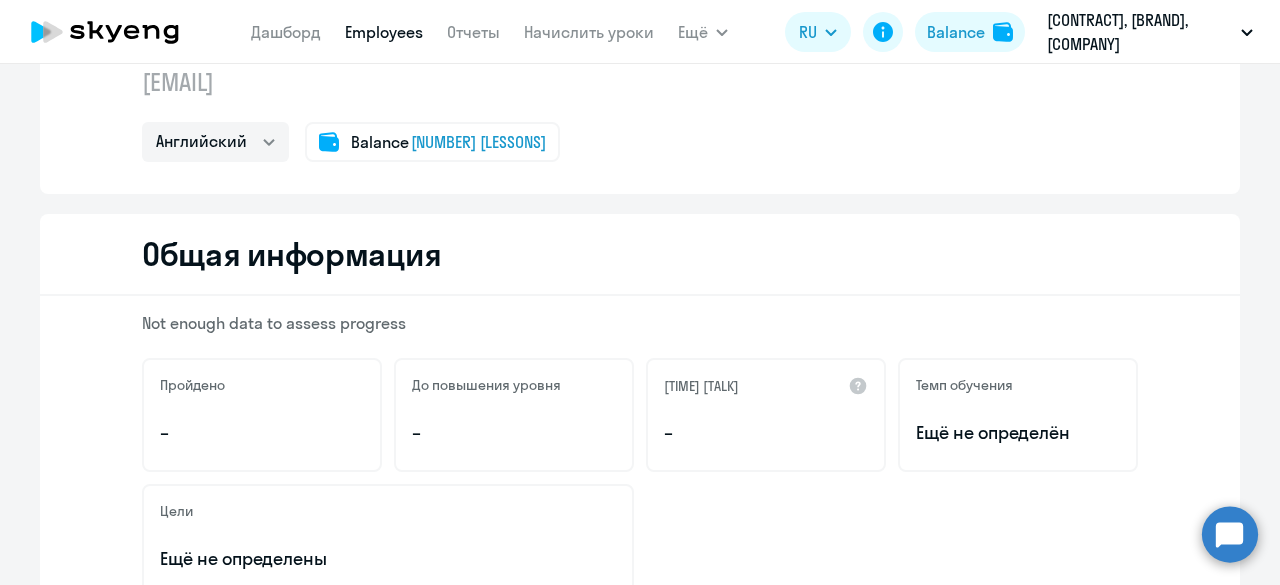 scroll, scrollTop: 0, scrollLeft: 0, axis: both 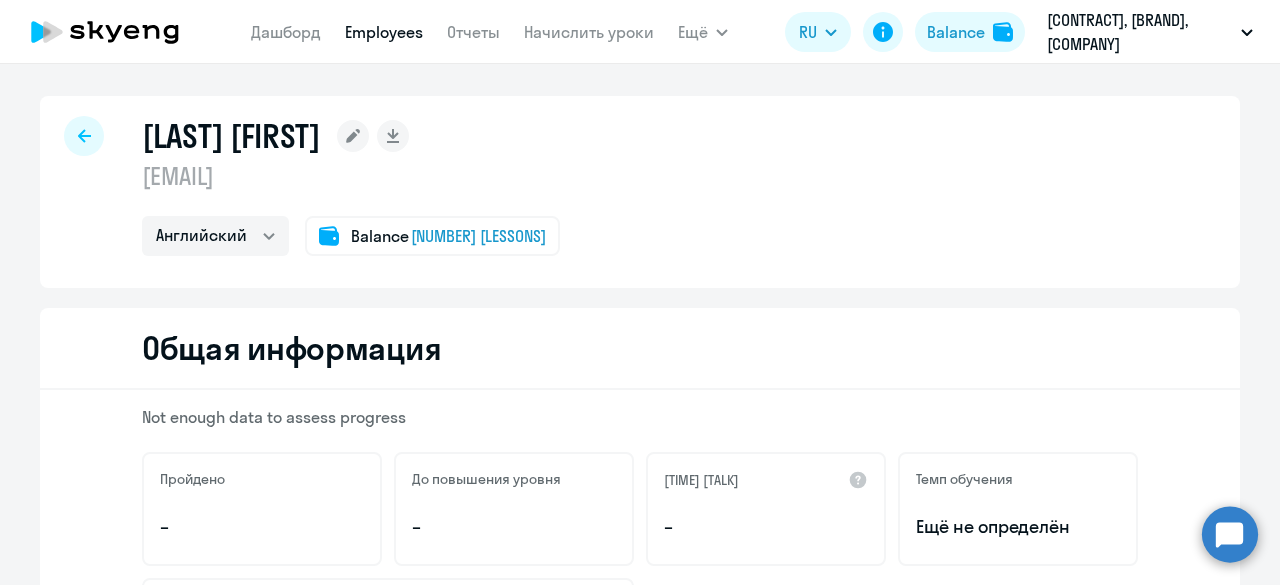 click 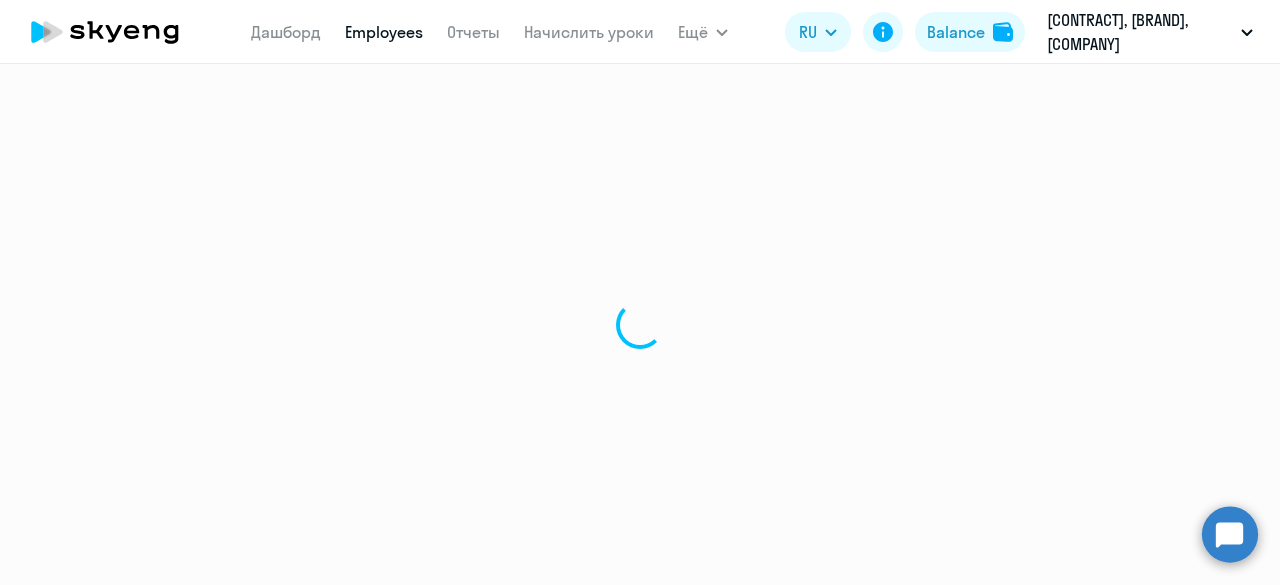 select on "[NUMBER]" 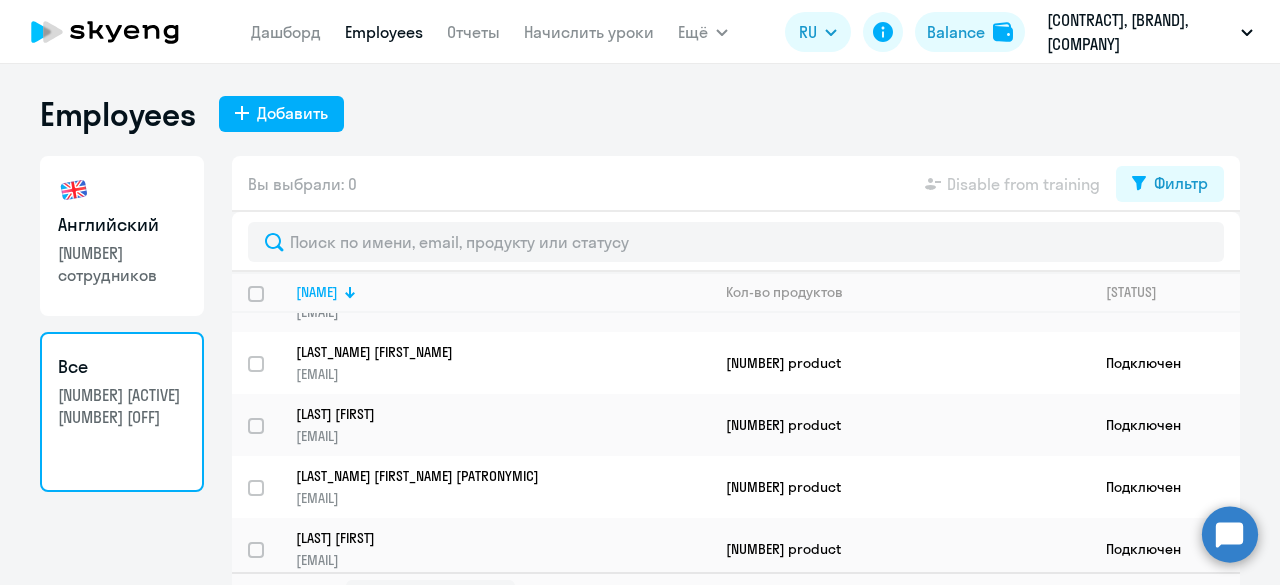 scroll, scrollTop: 106, scrollLeft: 0, axis: vertical 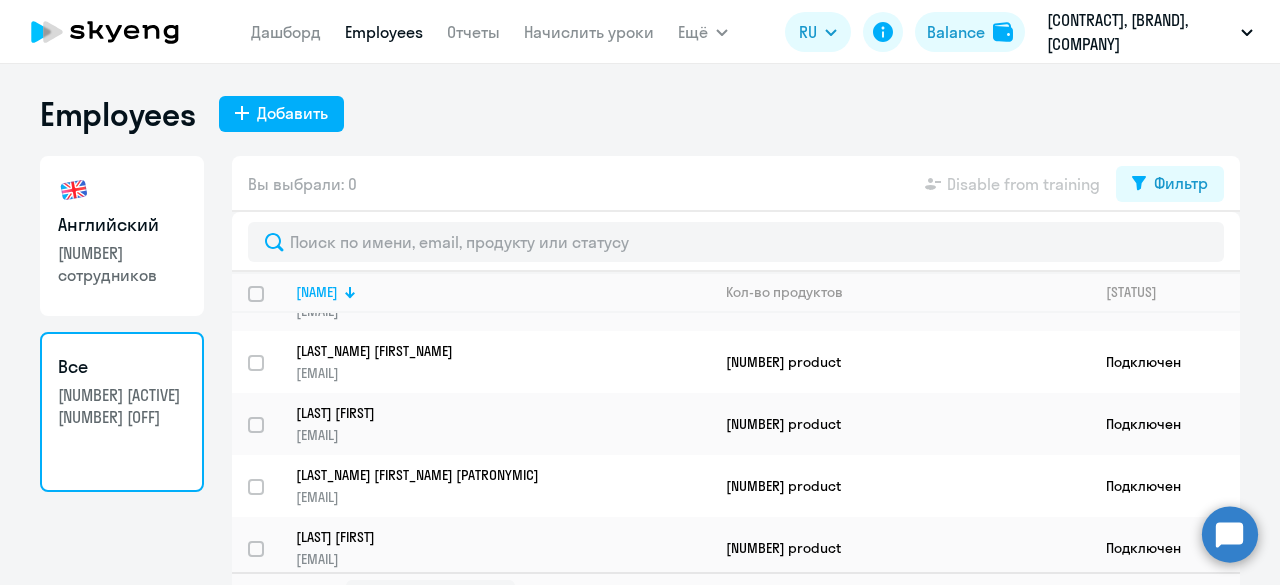click on "Disable from training" 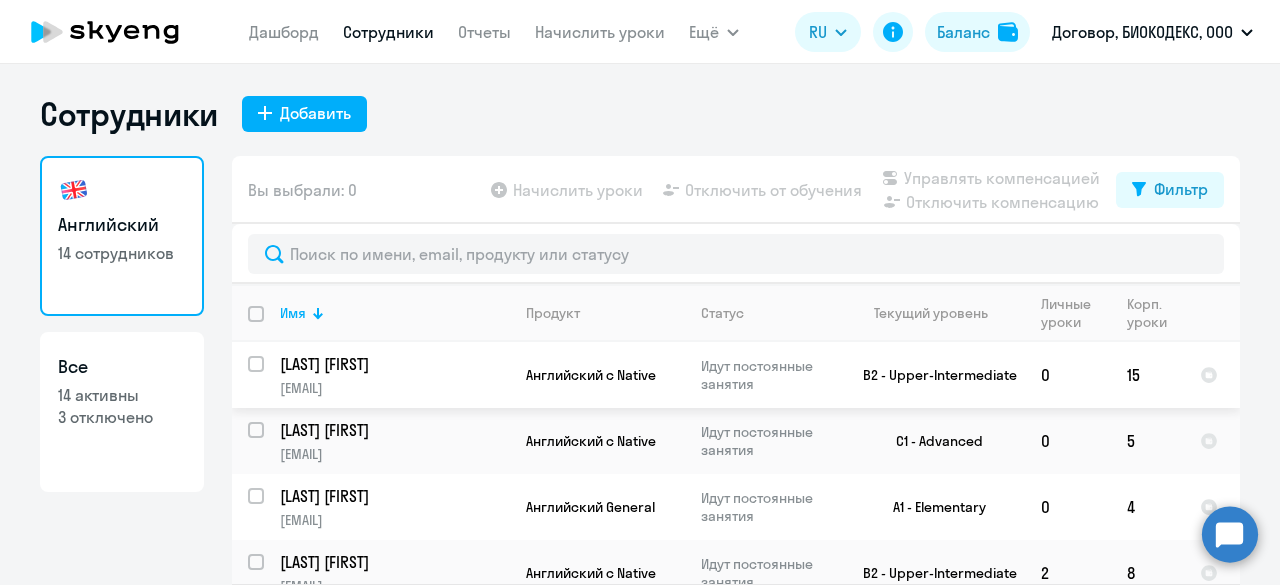 select on "30" 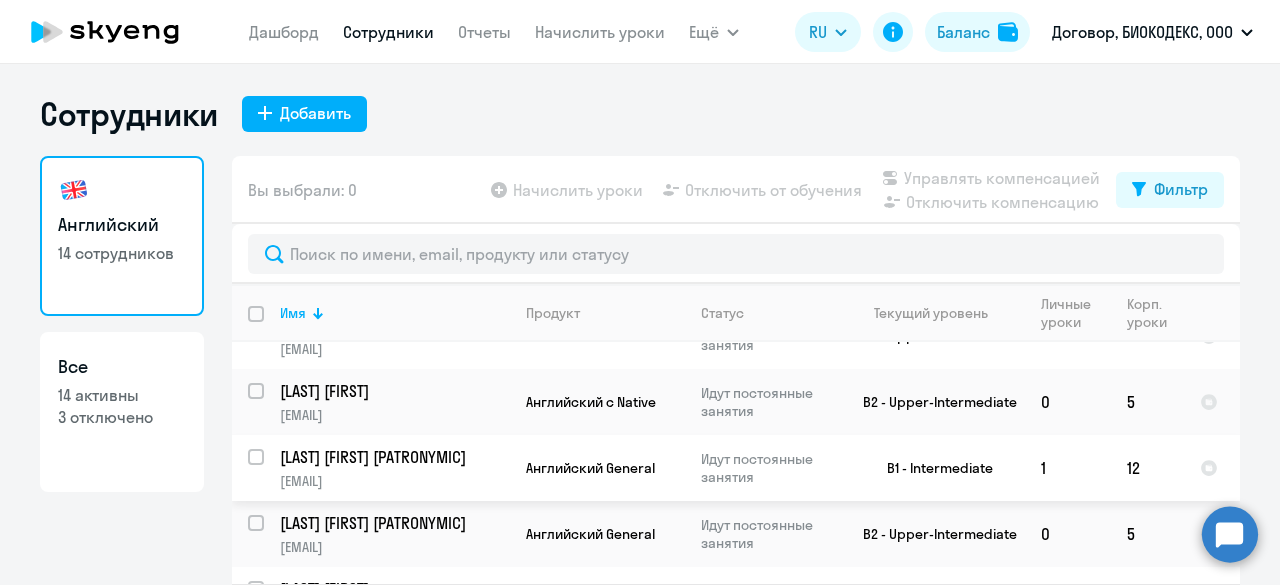 scroll, scrollTop: 289, scrollLeft: 0, axis: vertical 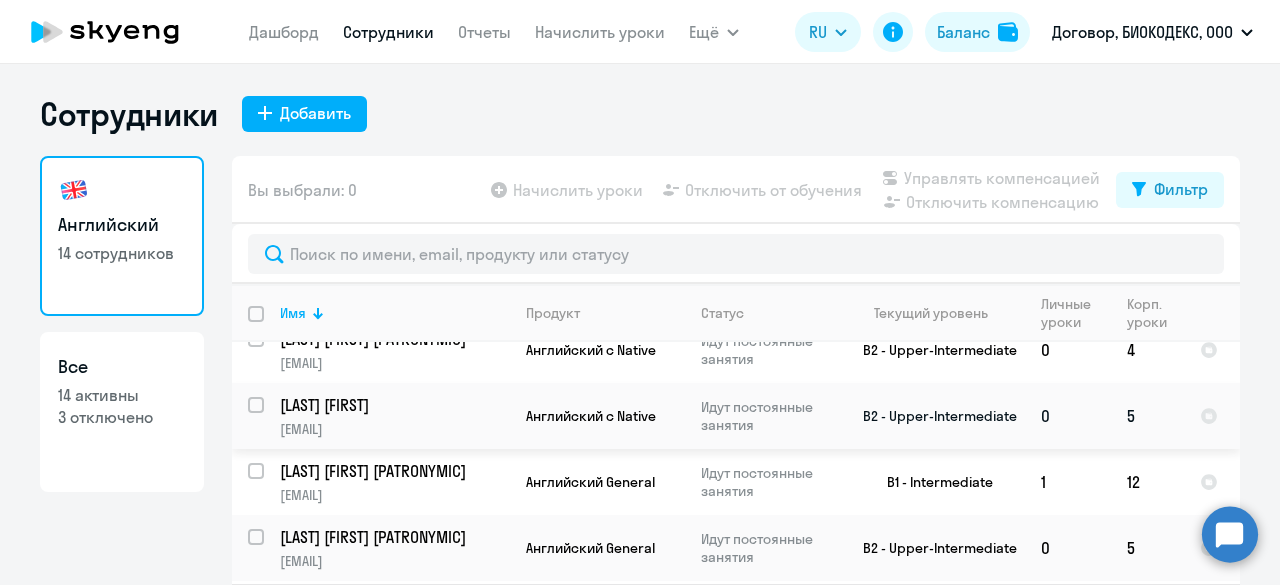 click at bounding box center [268, 417] 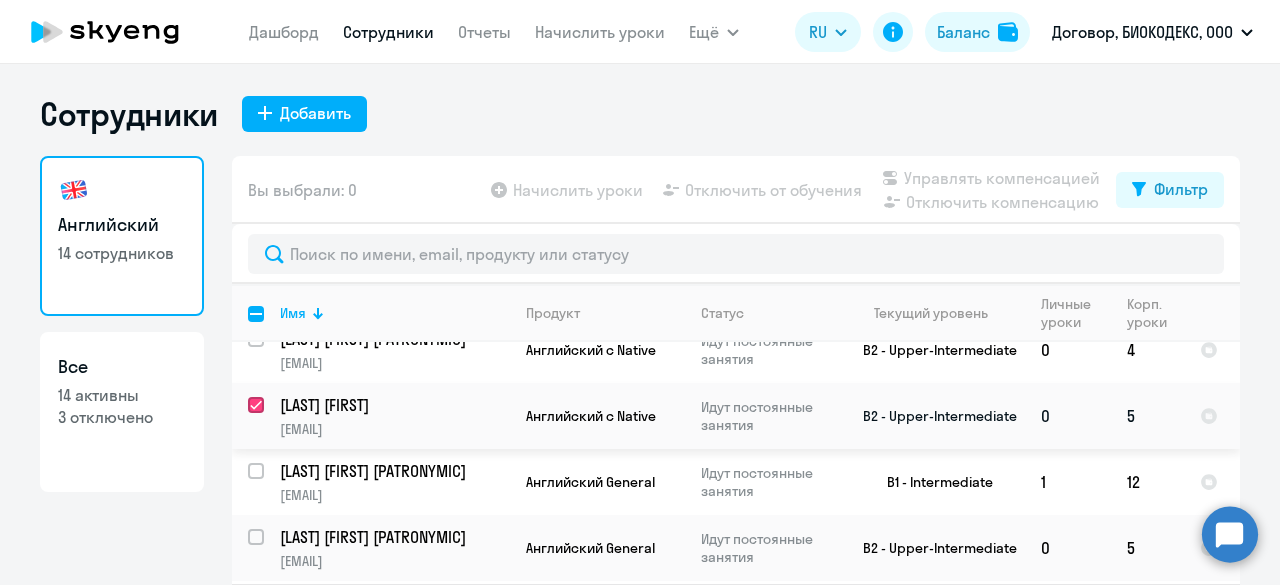 checkbox on "true" 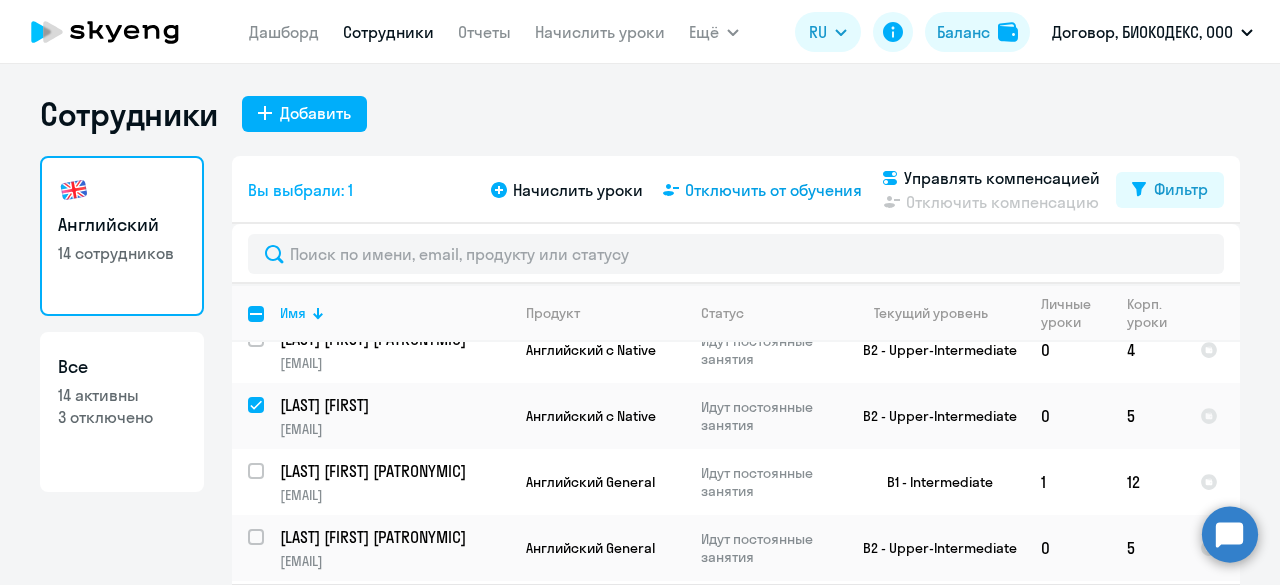 click on "Отключить от обучения" 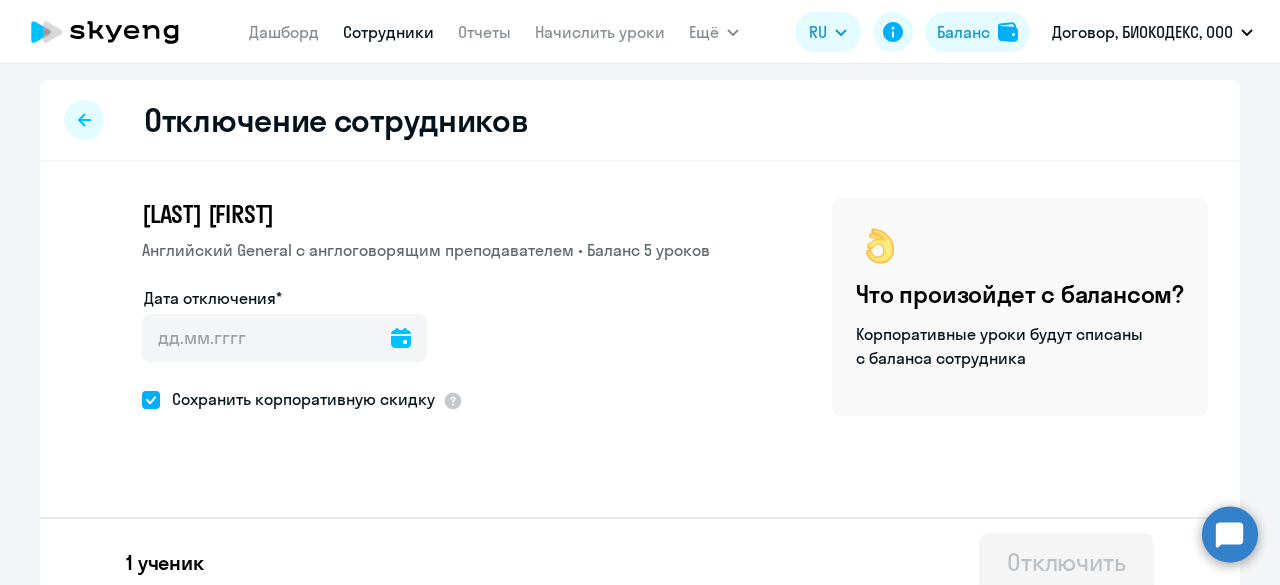 click 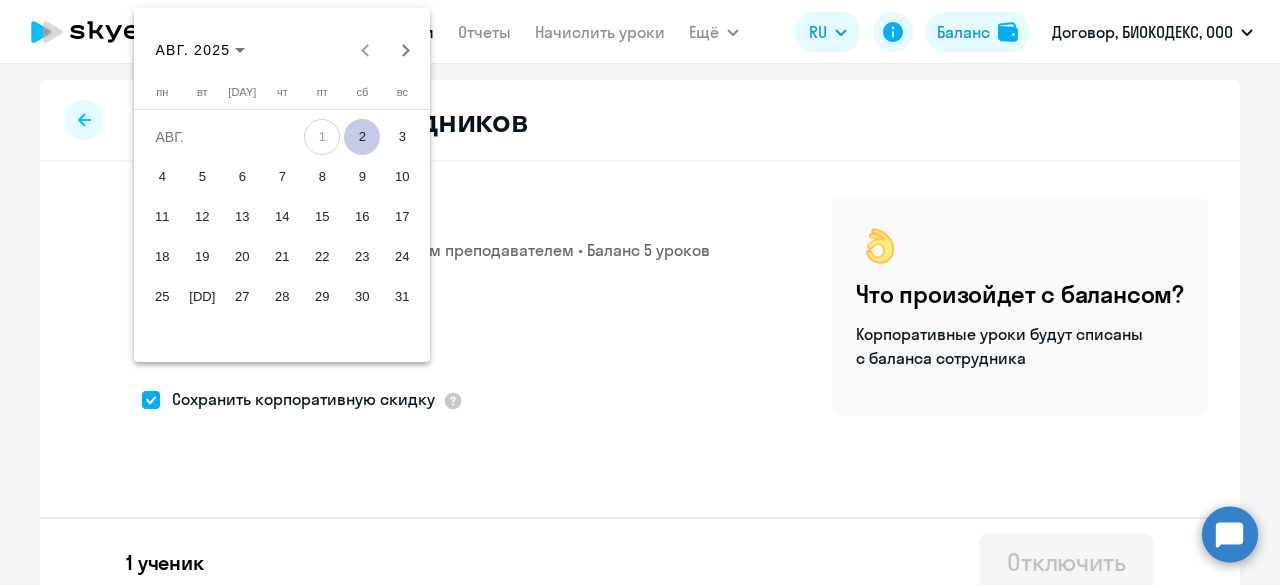 click on "2" at bounding box center [362, 137] 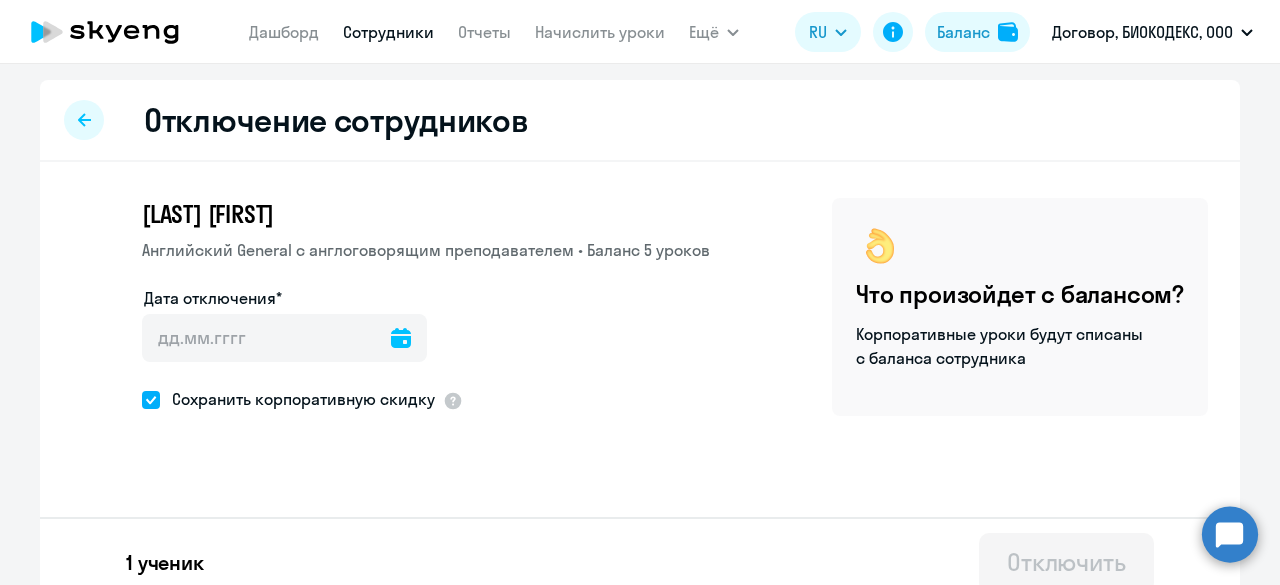 type on "[DD].[MM].[YYYY]" 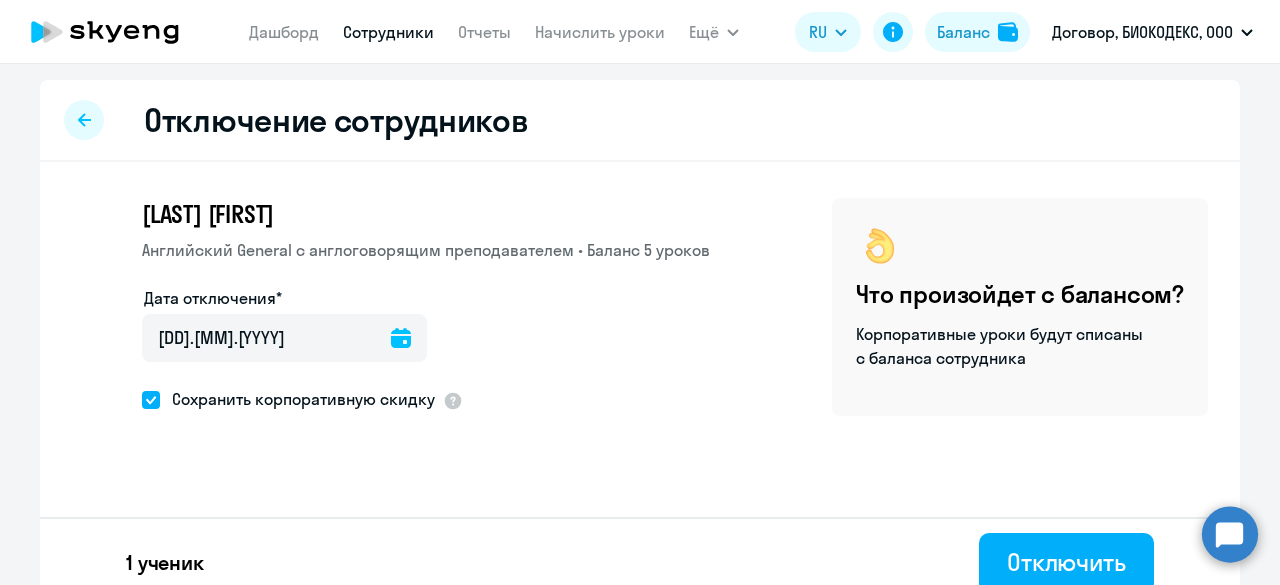 scroll, scrollTop: 21, scrollLeft: 0, axis: vertical 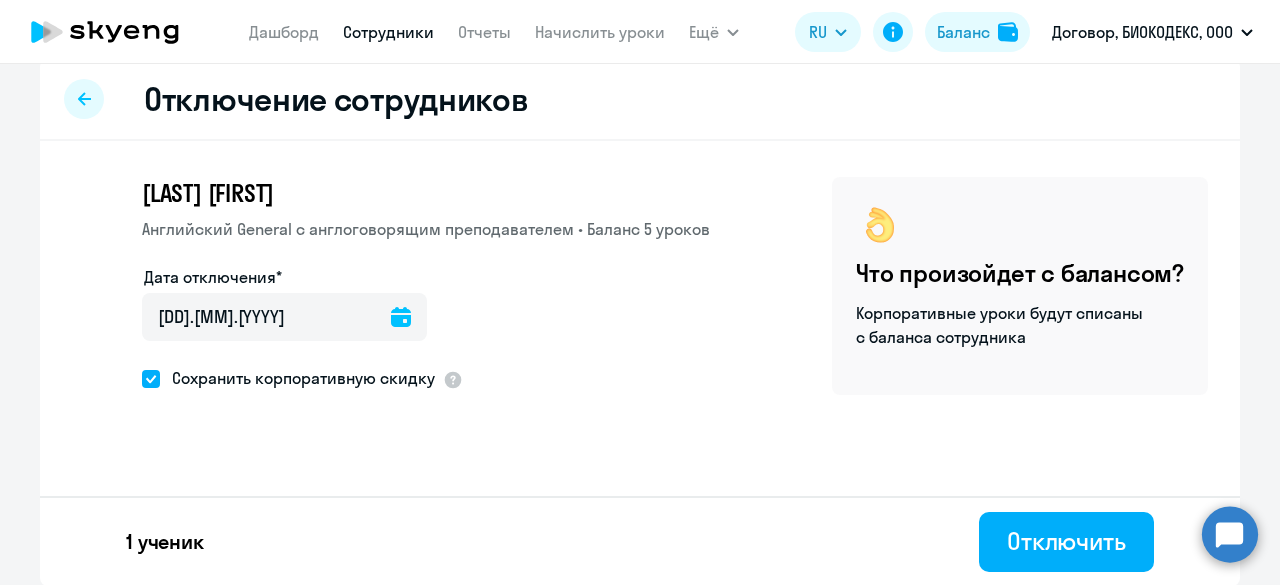 click on "Сохранить корпоративную скидку" 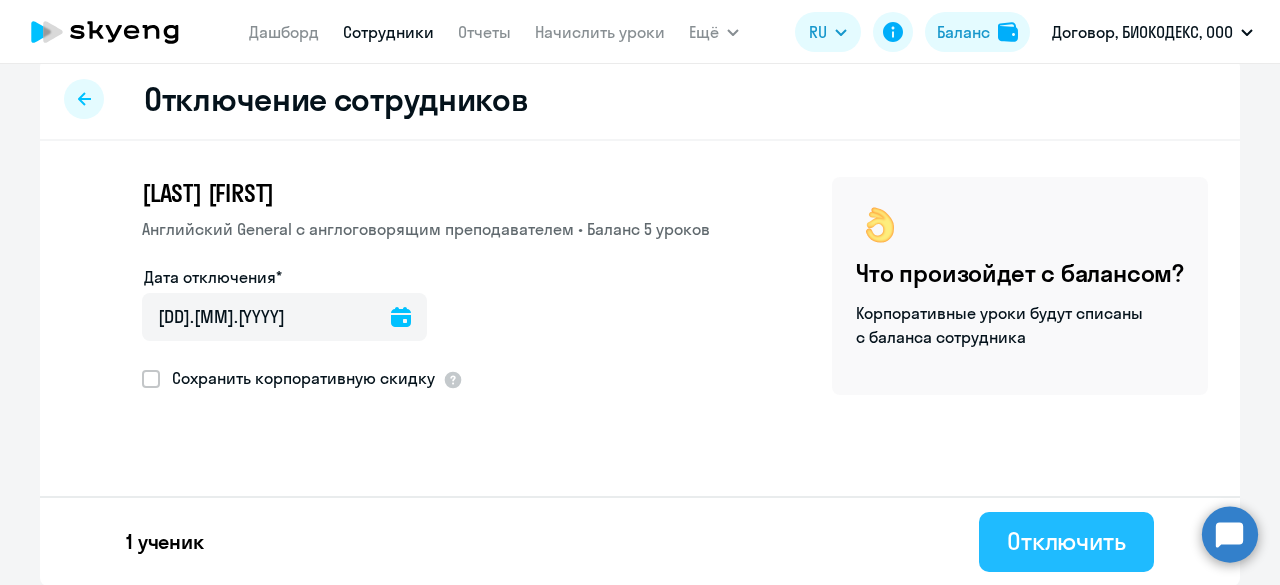click on "Отключить" 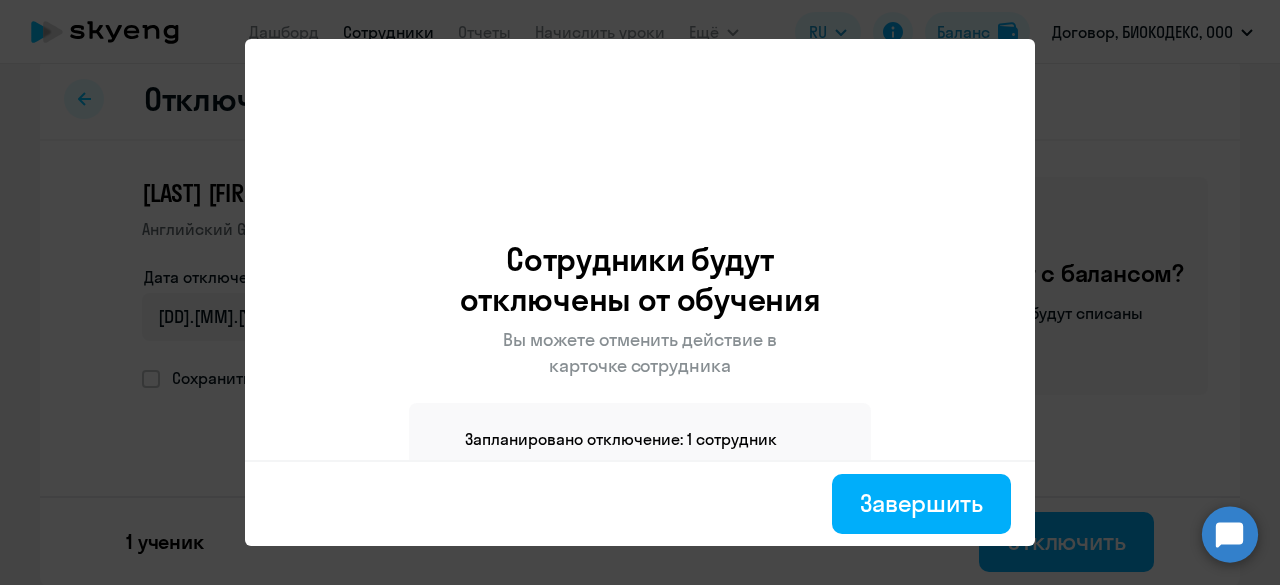 scroll, scrollTop: 47, scrollLeft: 0, axis: vertical 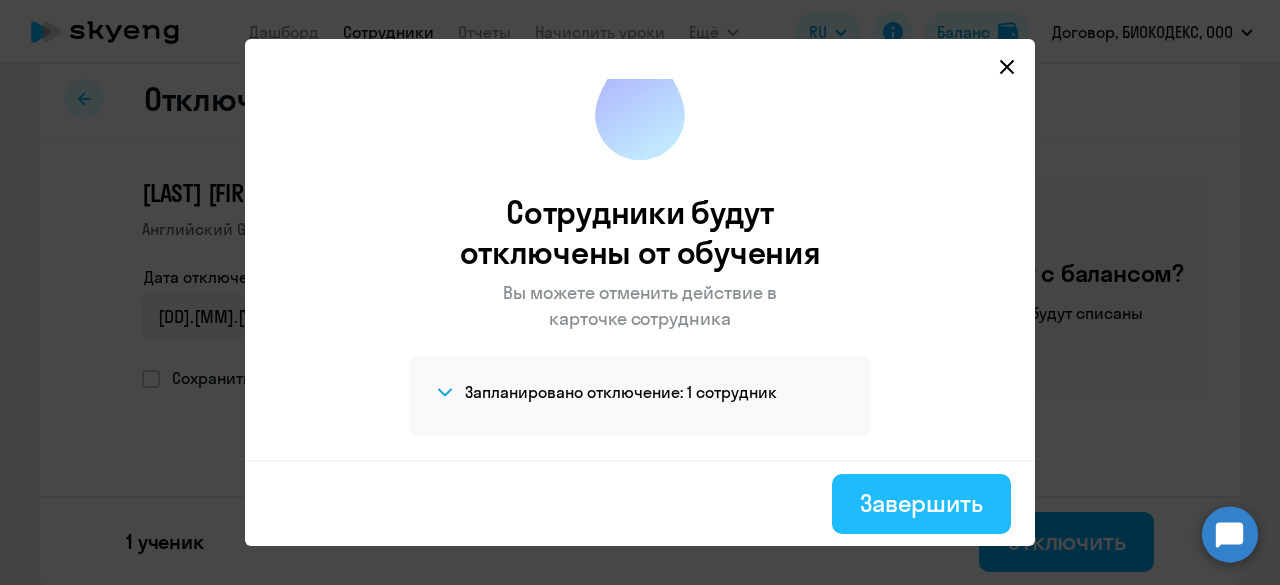 click on "Завершить" at bounding box center (921, 503) 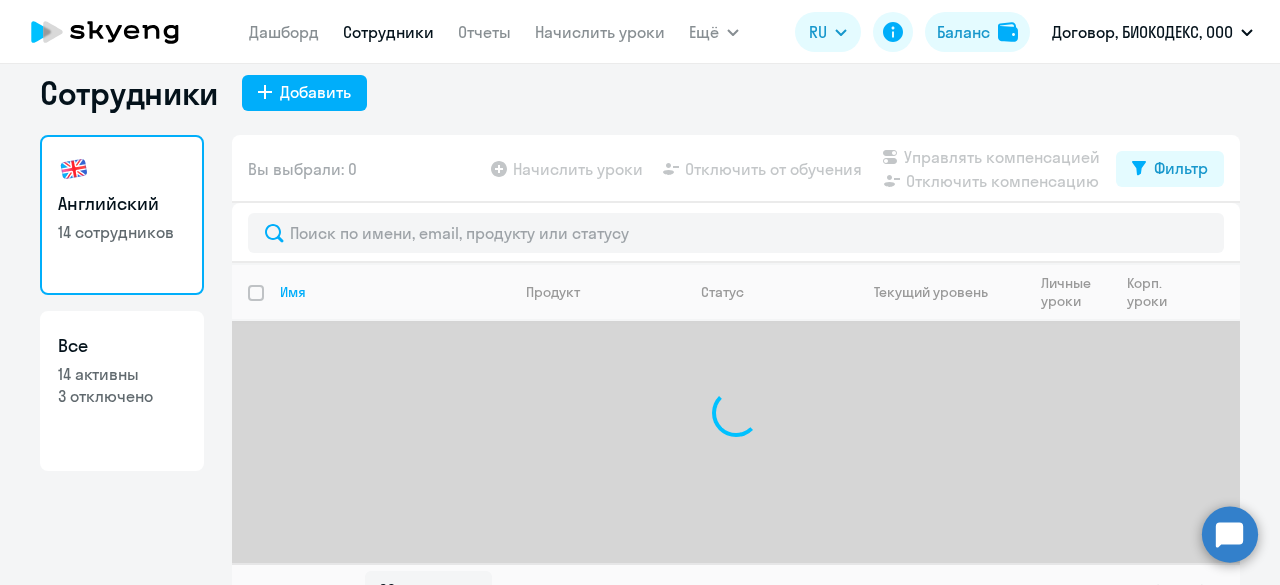 scroll, scrollTop: 0, scrollLeft: 0, axis: both 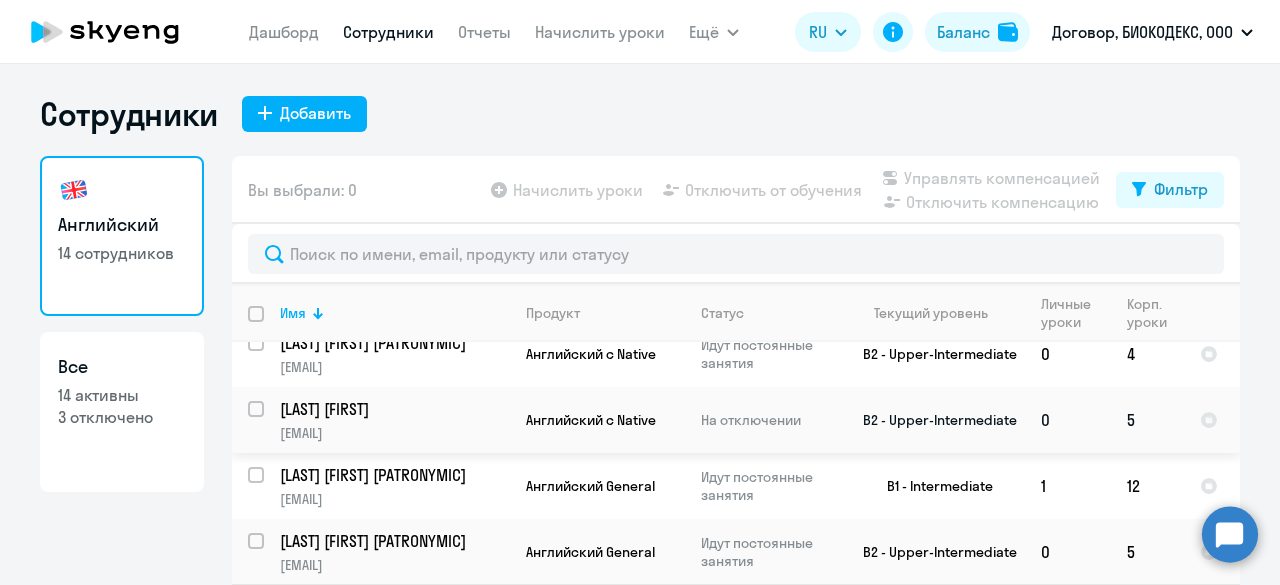 click on "[NUMBER]" 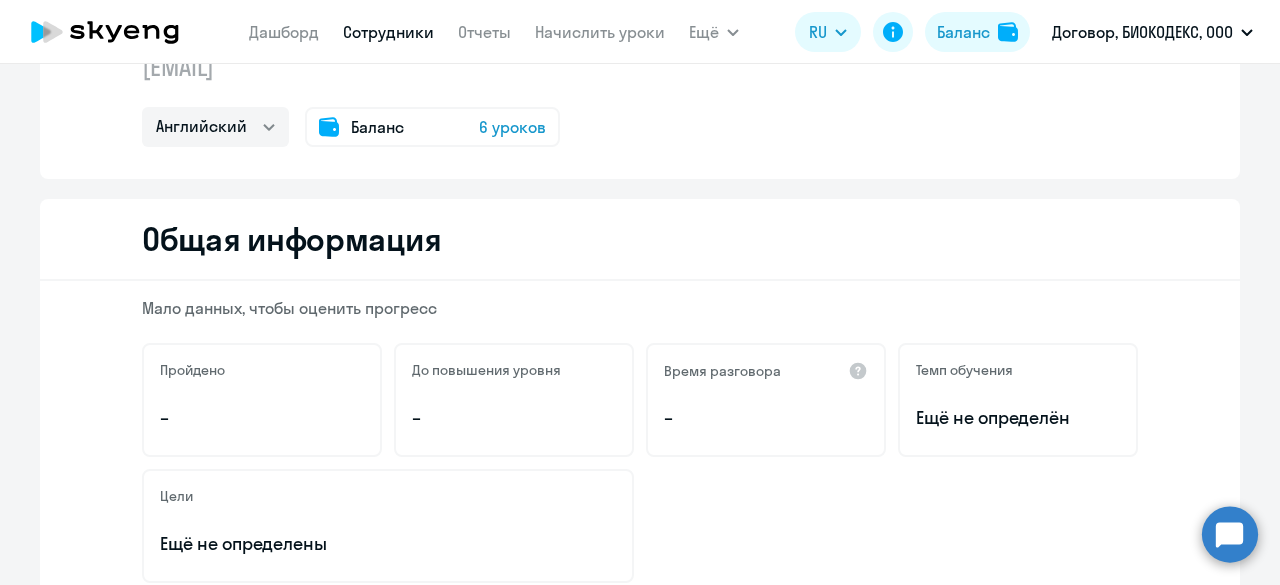 scroll, scrollTop: 0, scrollLeft: 0, axis: both 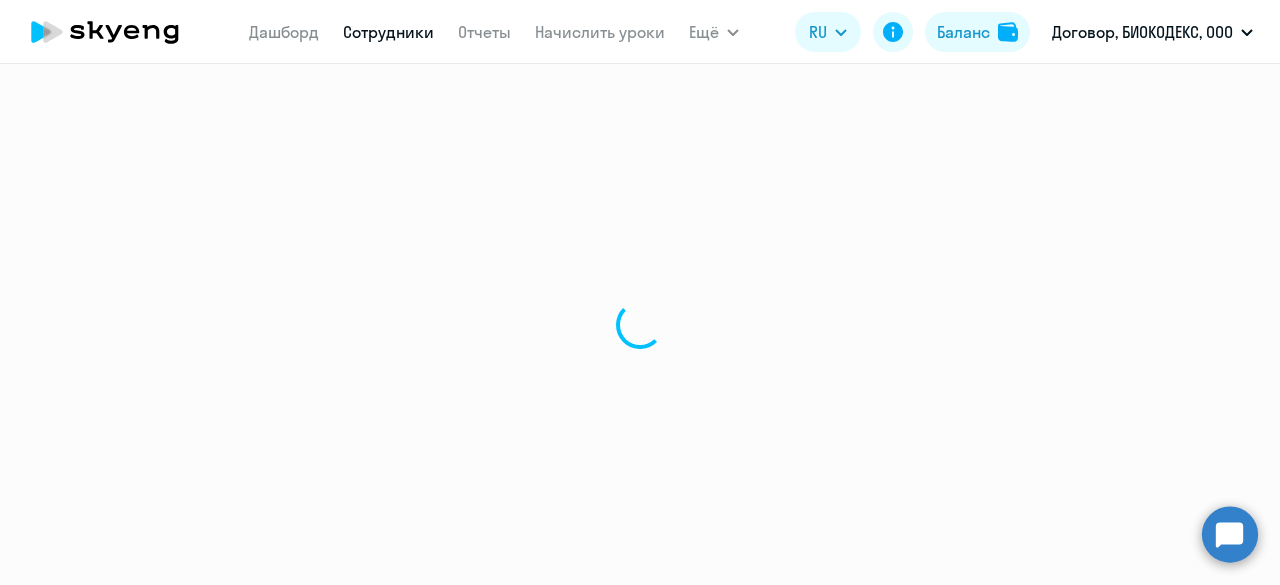 select on "[NUMBER]" 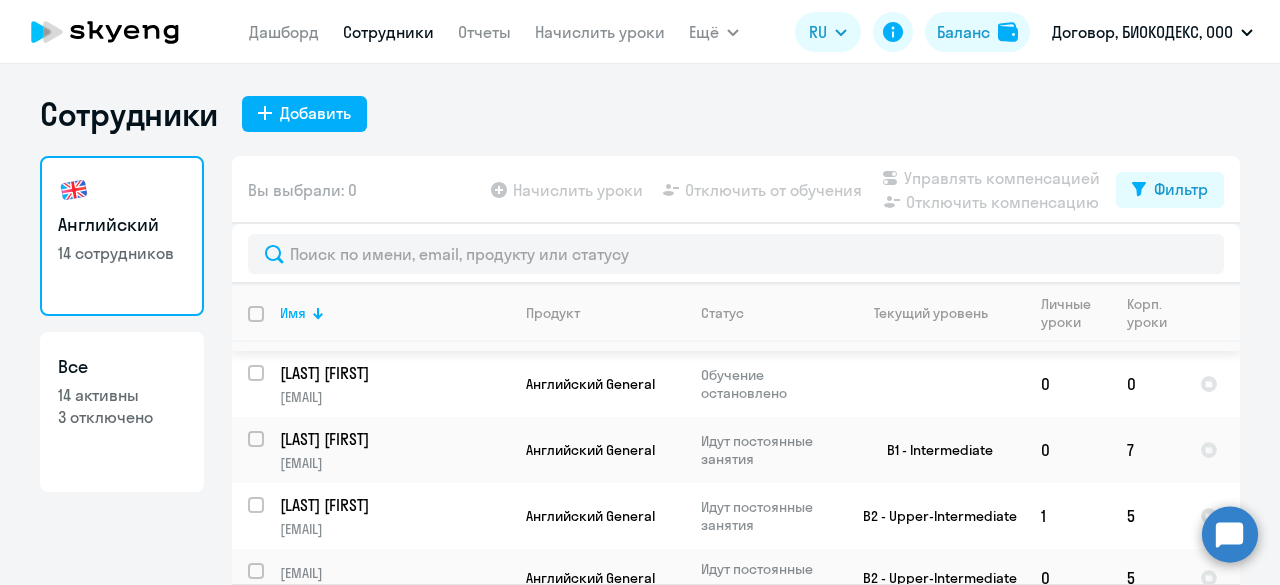 scroll, scrollTop: 664, scrollLeft: 0, axis: vertical 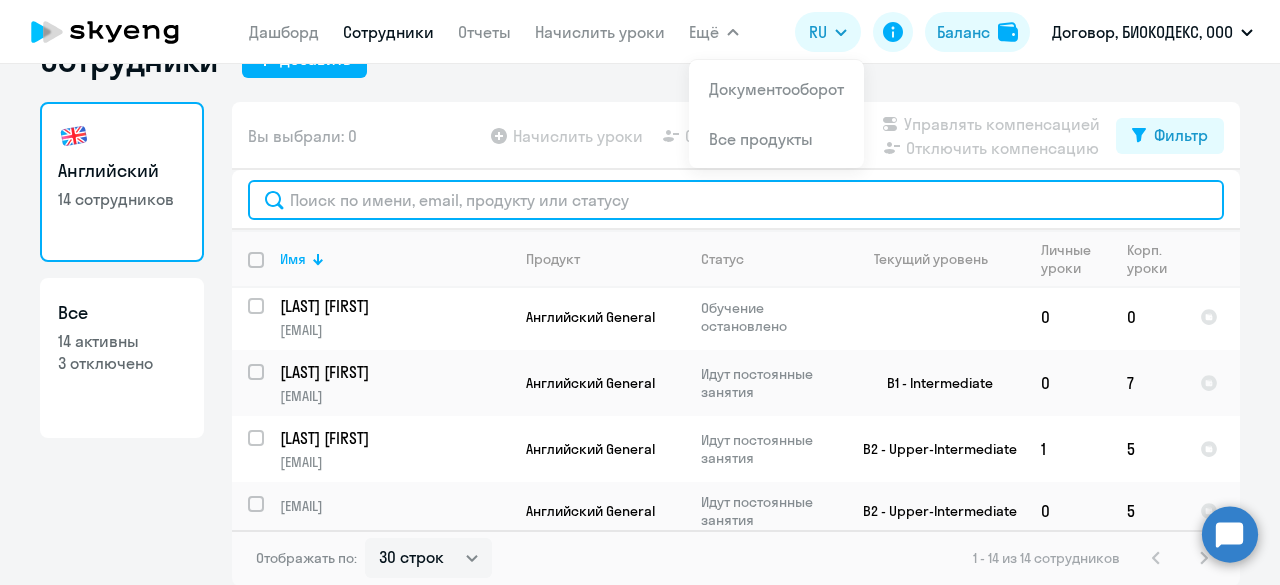 click 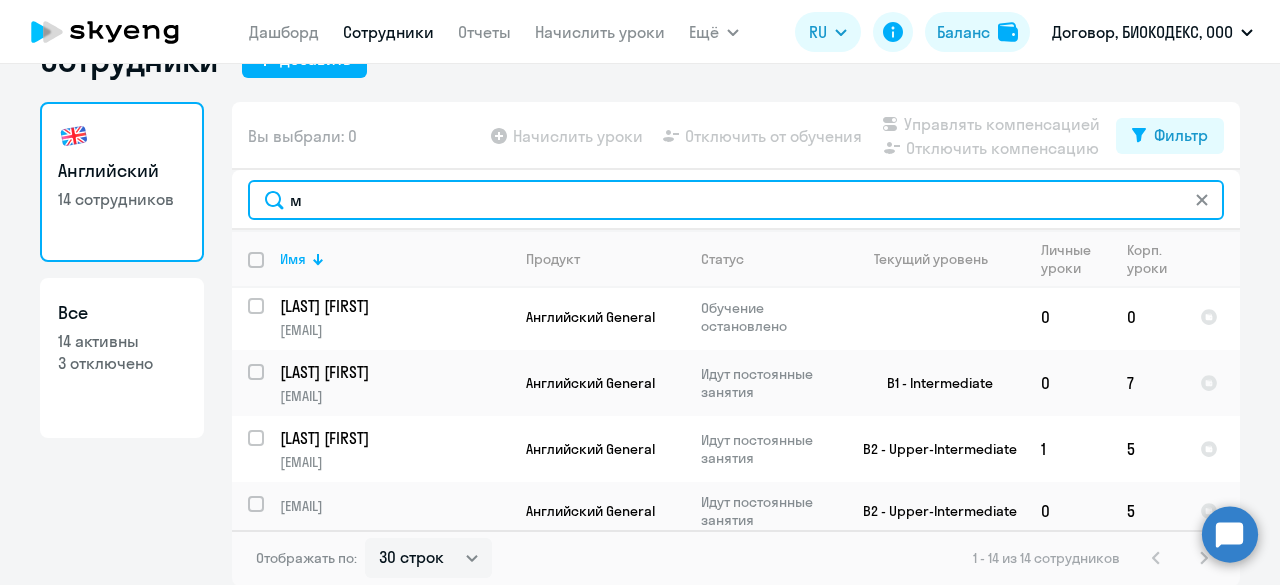 scroll, scrollTop: 0, scrollLeft: 0, axis: both 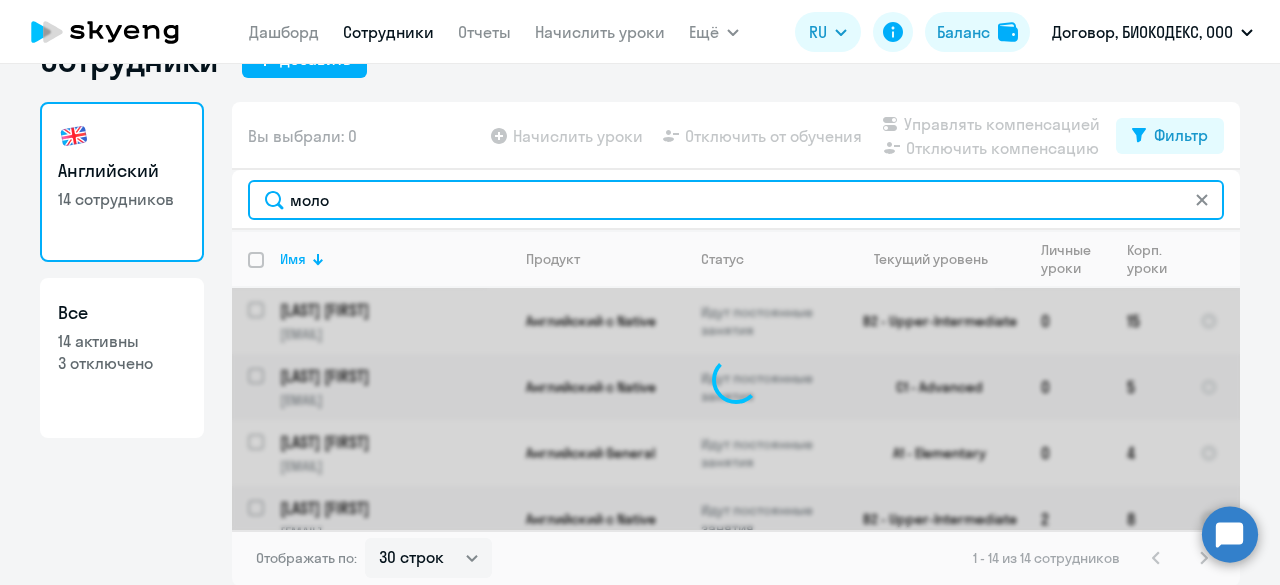 type on "молод" 